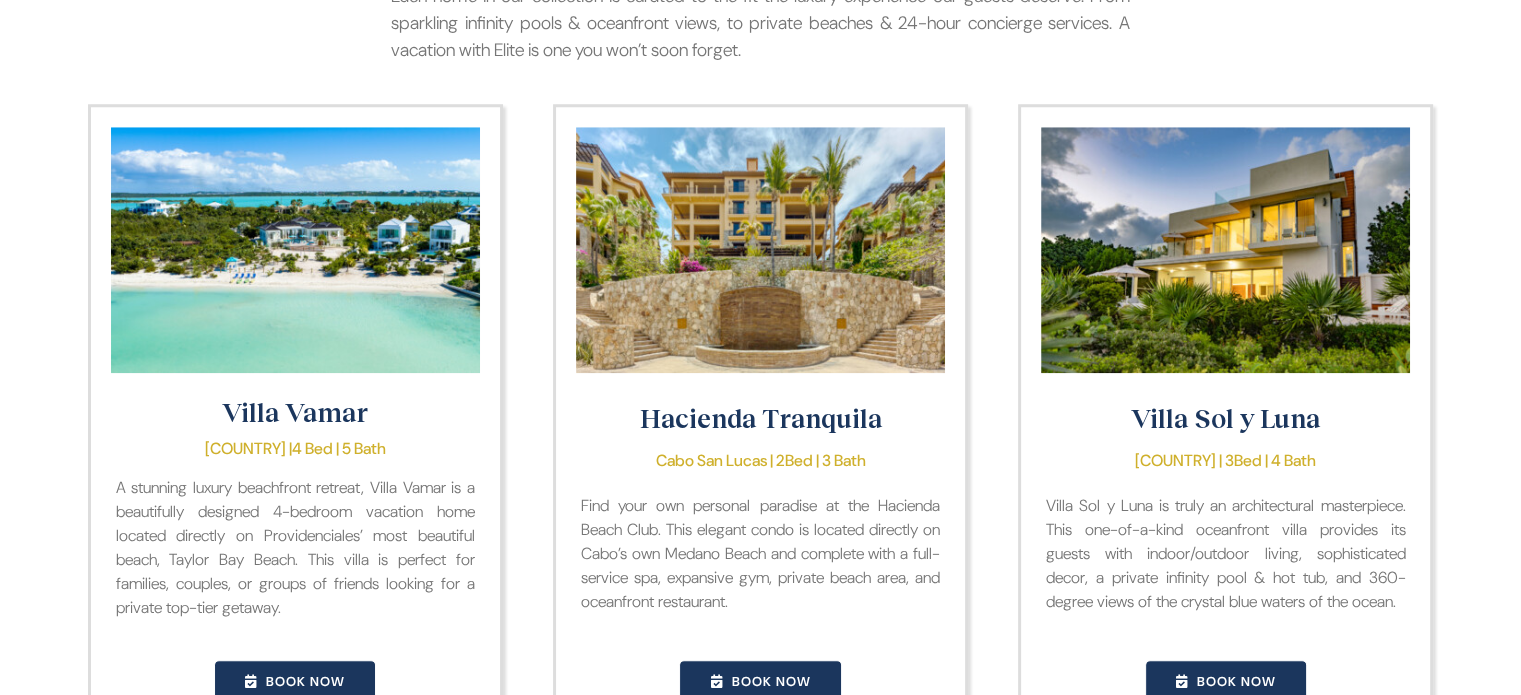 scroll, scrollTop: 2100, scrollLeft: 0, axis: vertical 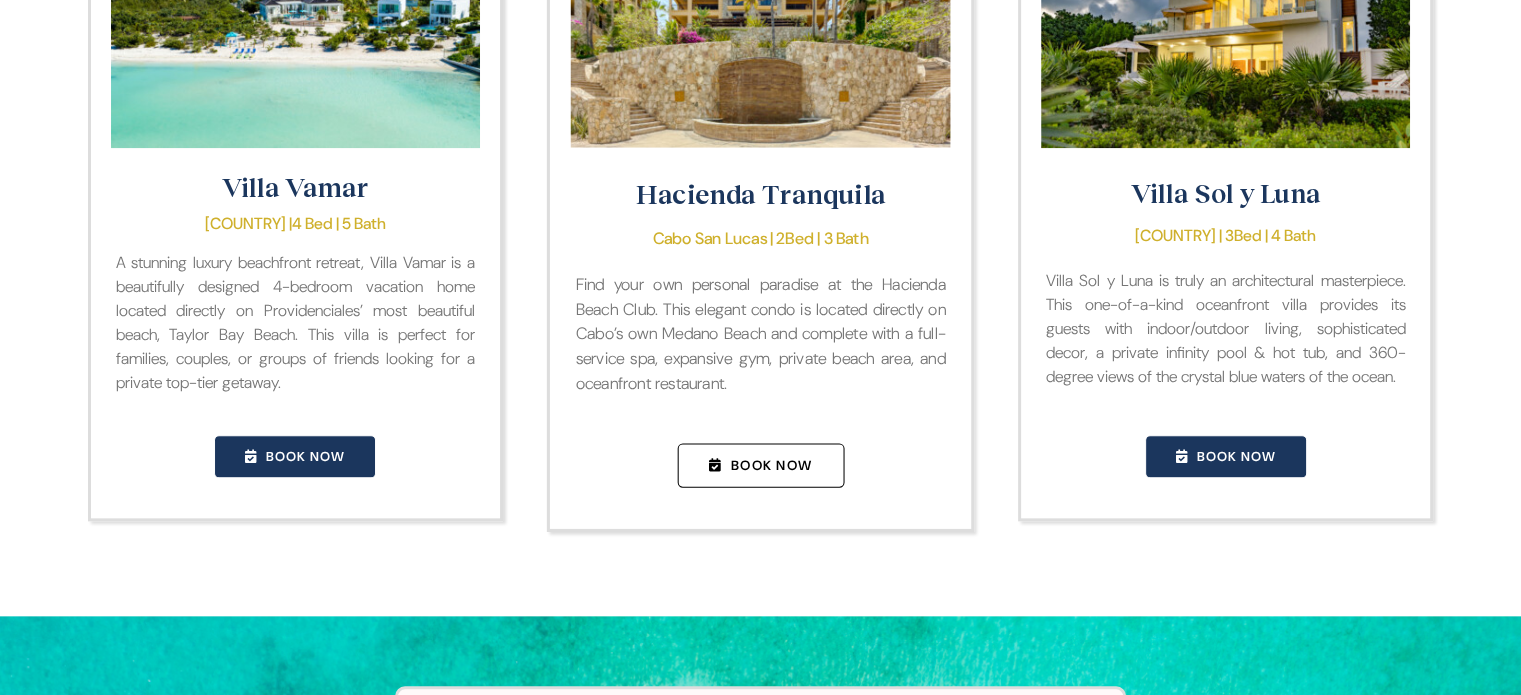 click on "Book Now" at bounding box center [760, 464] 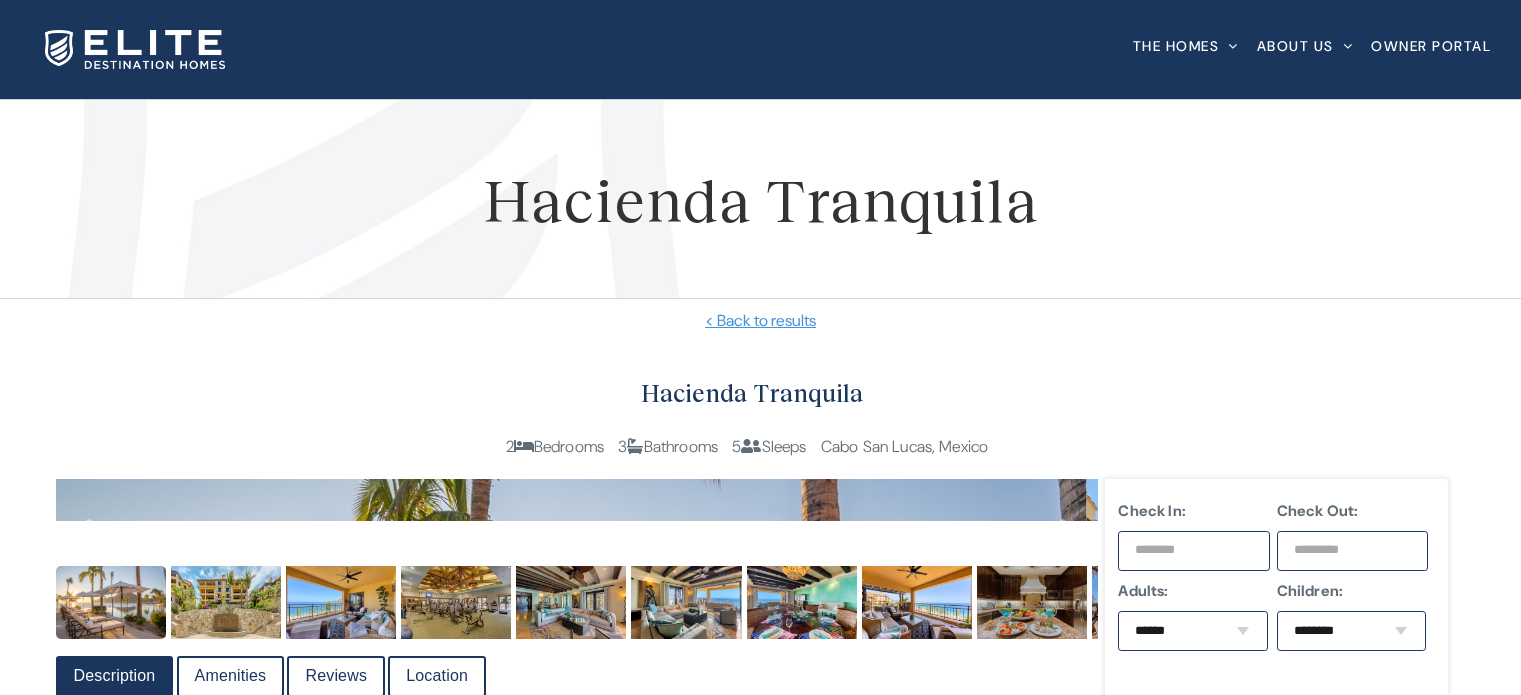 scroll, scrollTop: 0, scrollLeft: 0, axis: both 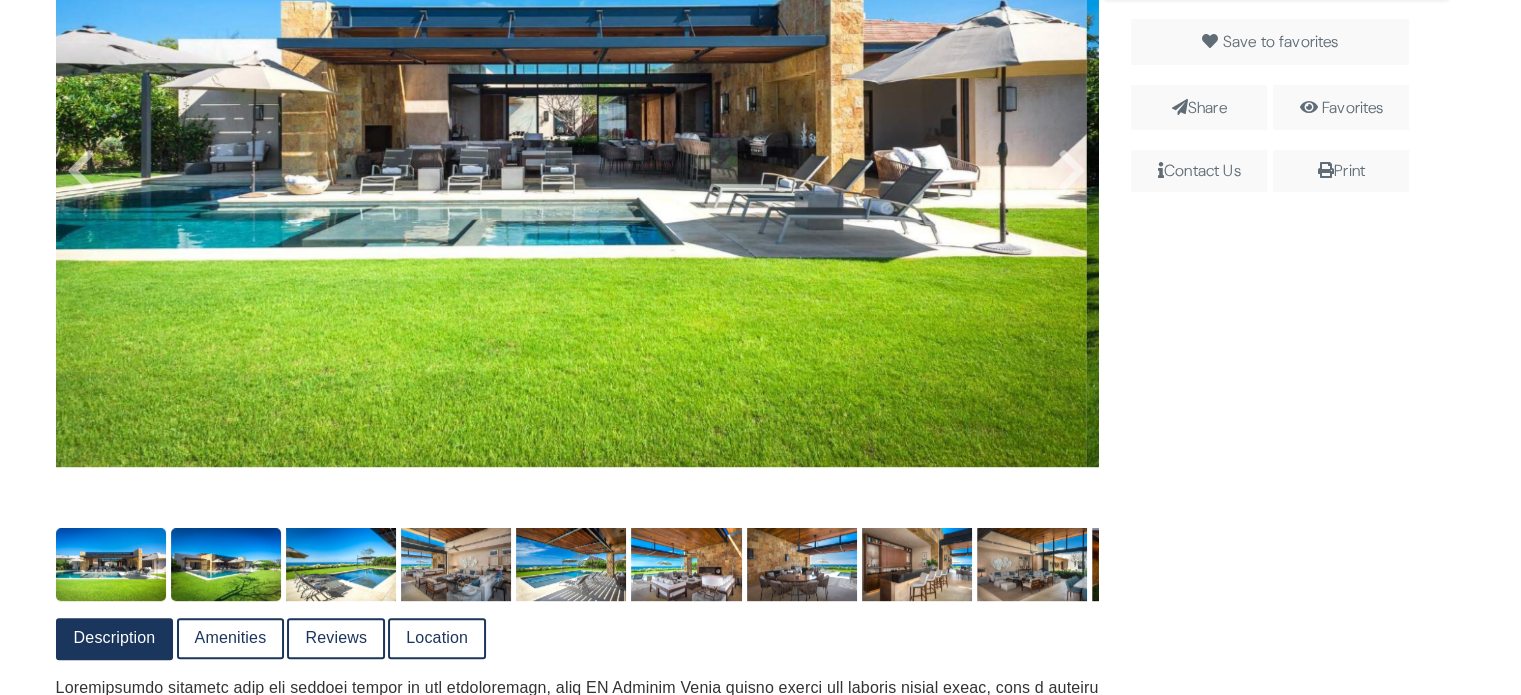 click at bounding box center (226, 564) 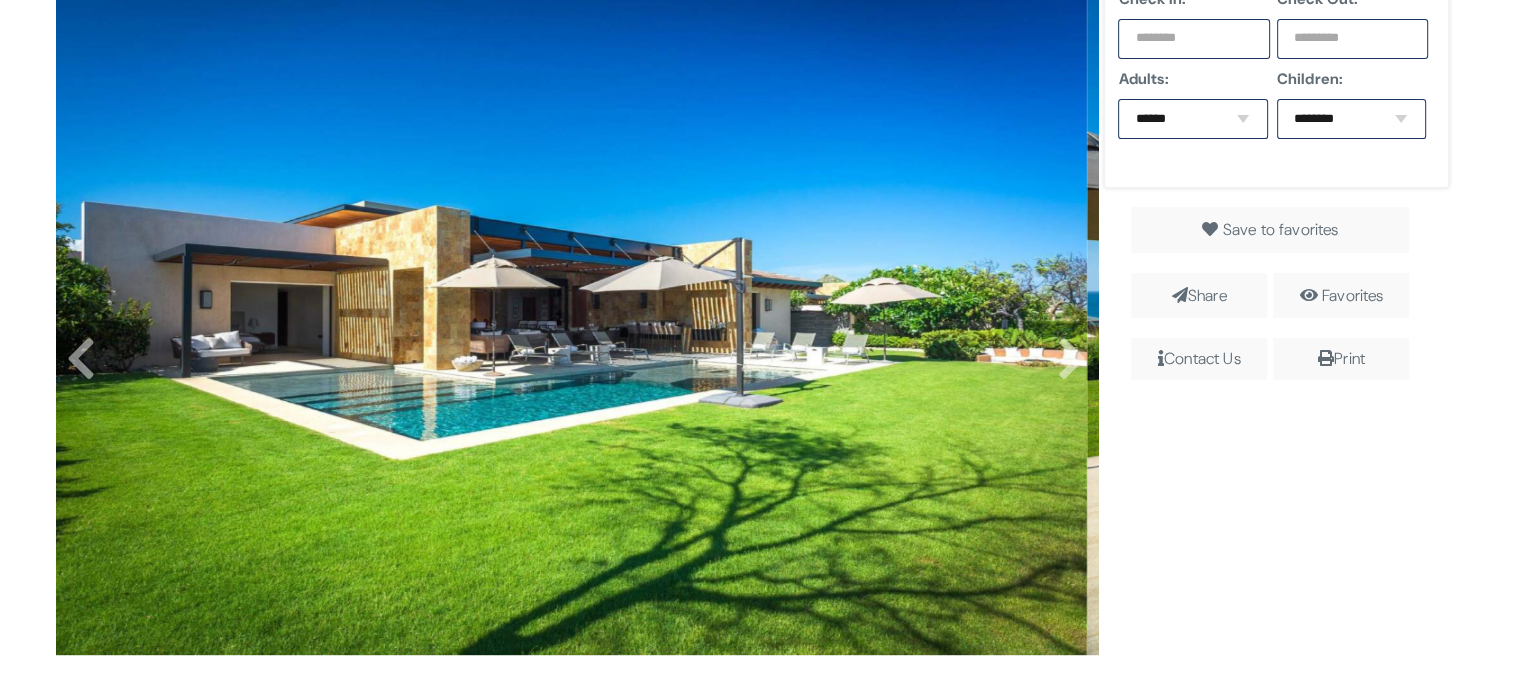 scroll, scrollTop: 700, scrollLeft: 0, axis: vertical 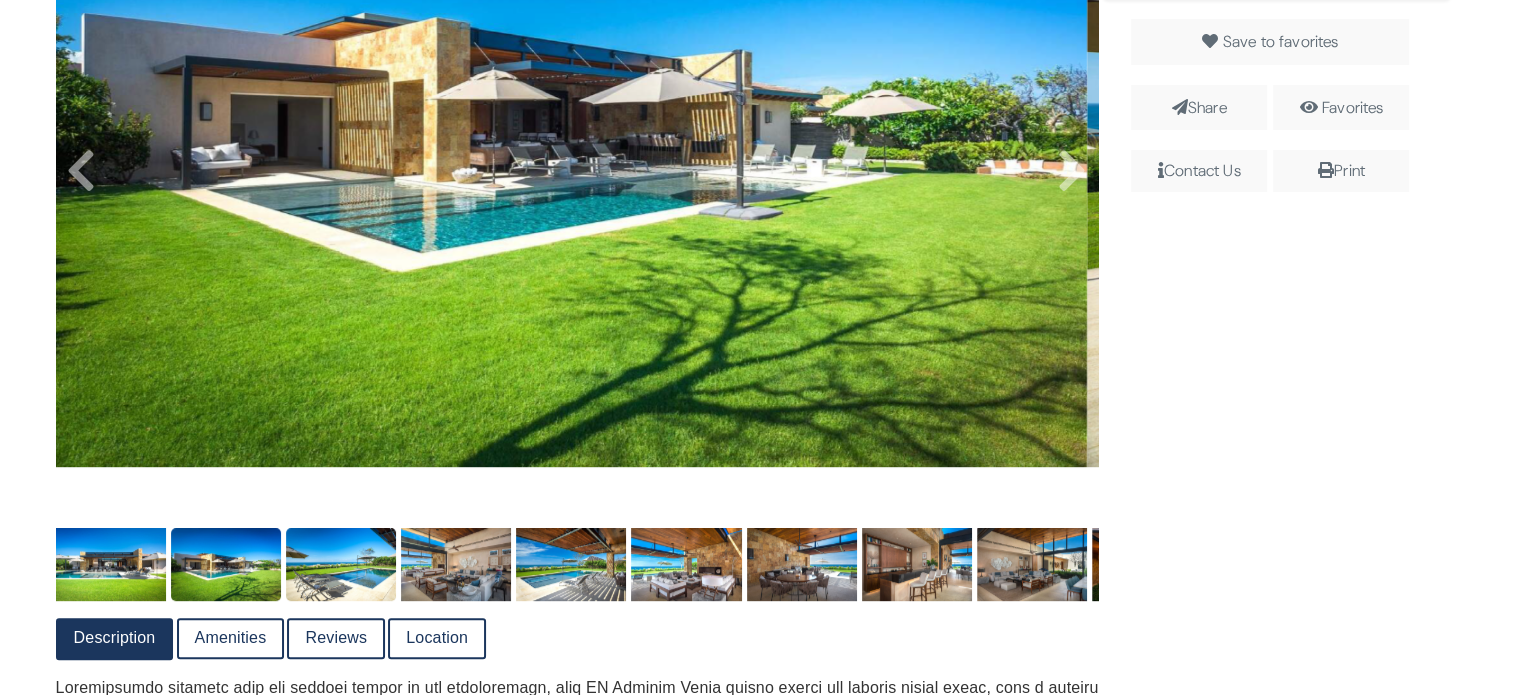 click at bounding box center (341, 564) 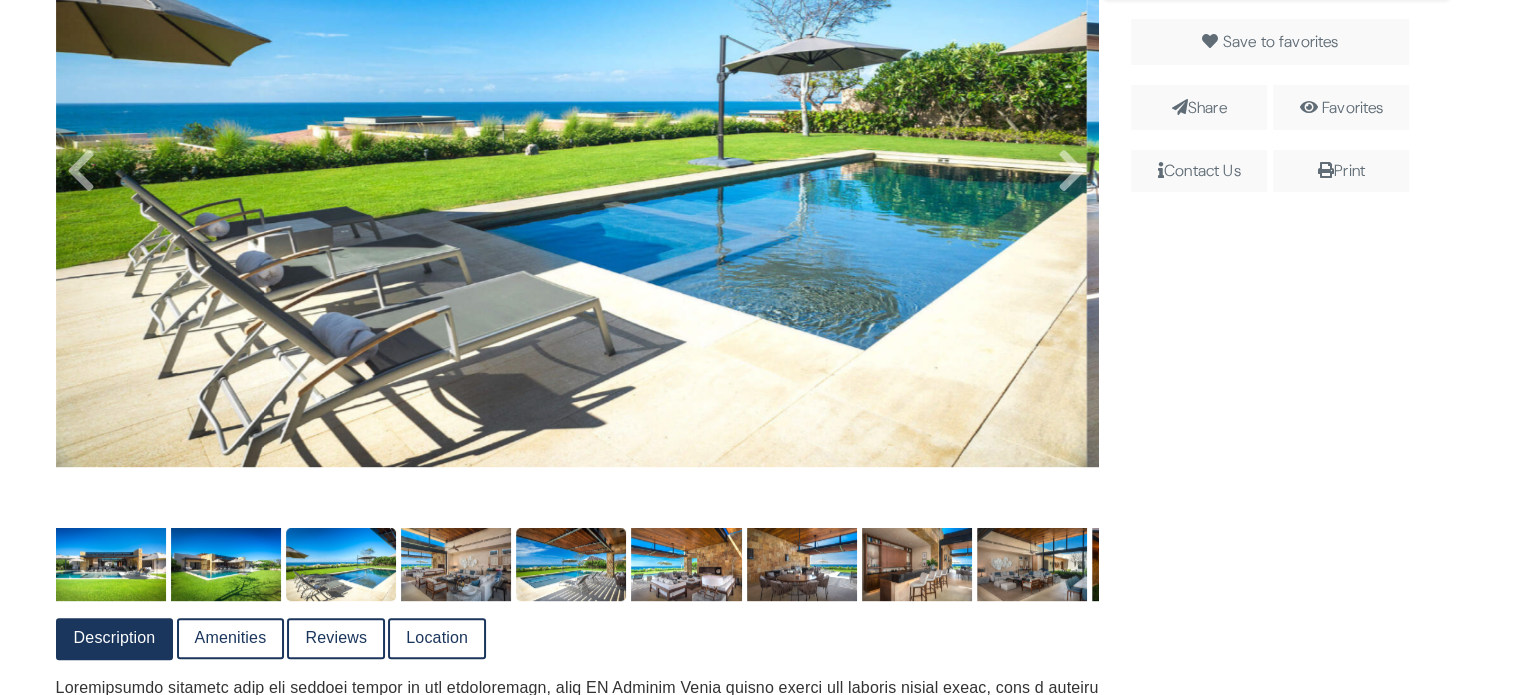 click at bounding box center [571, 564] 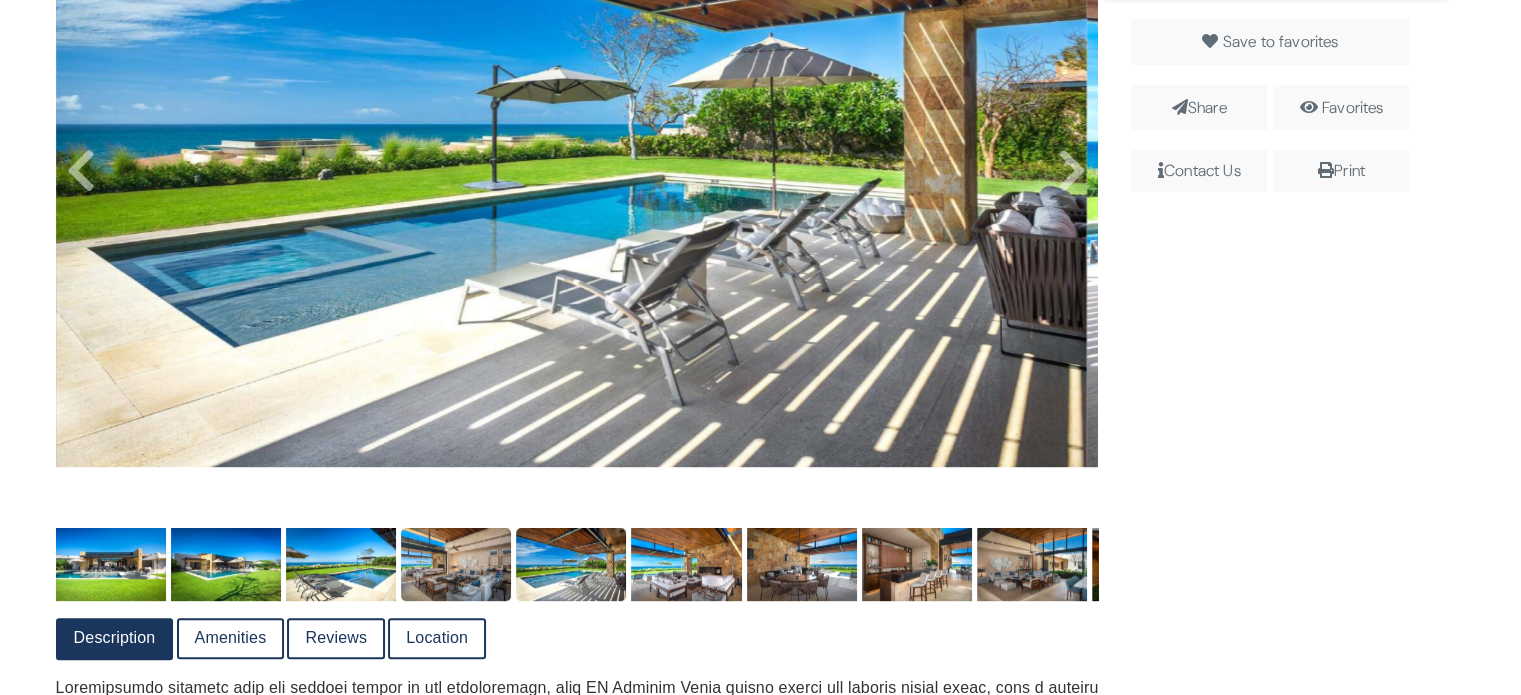 click at bounding box center (456, 564) 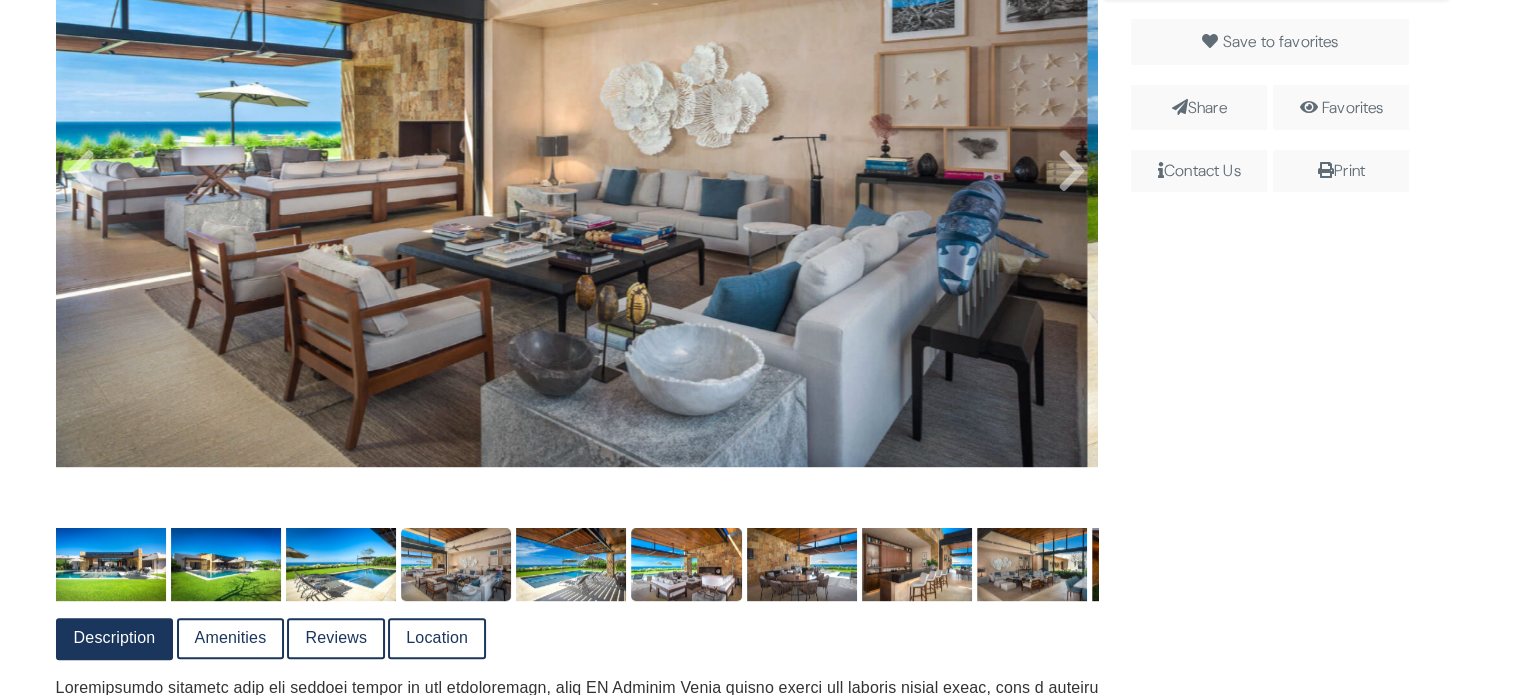 click at bounding box center [686, 564] 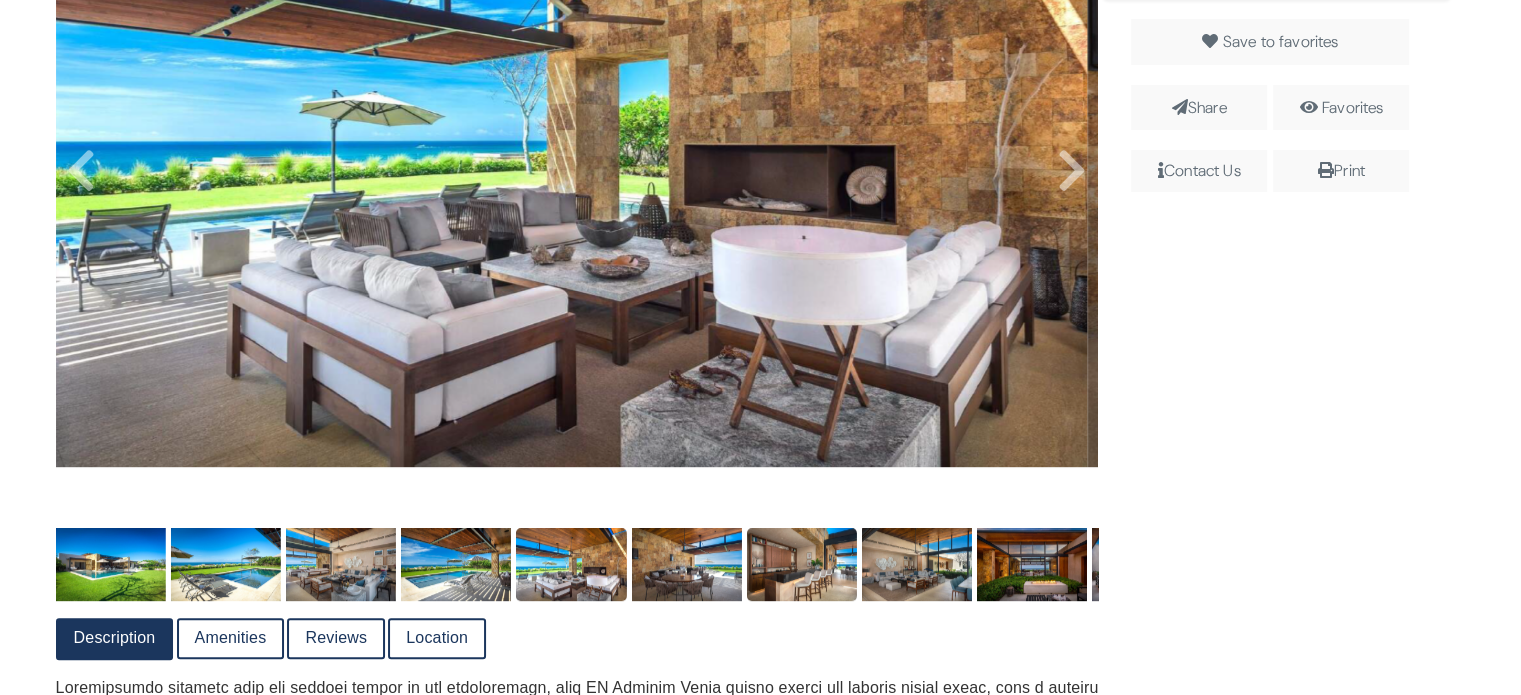 click at bounding box center (802, 564) 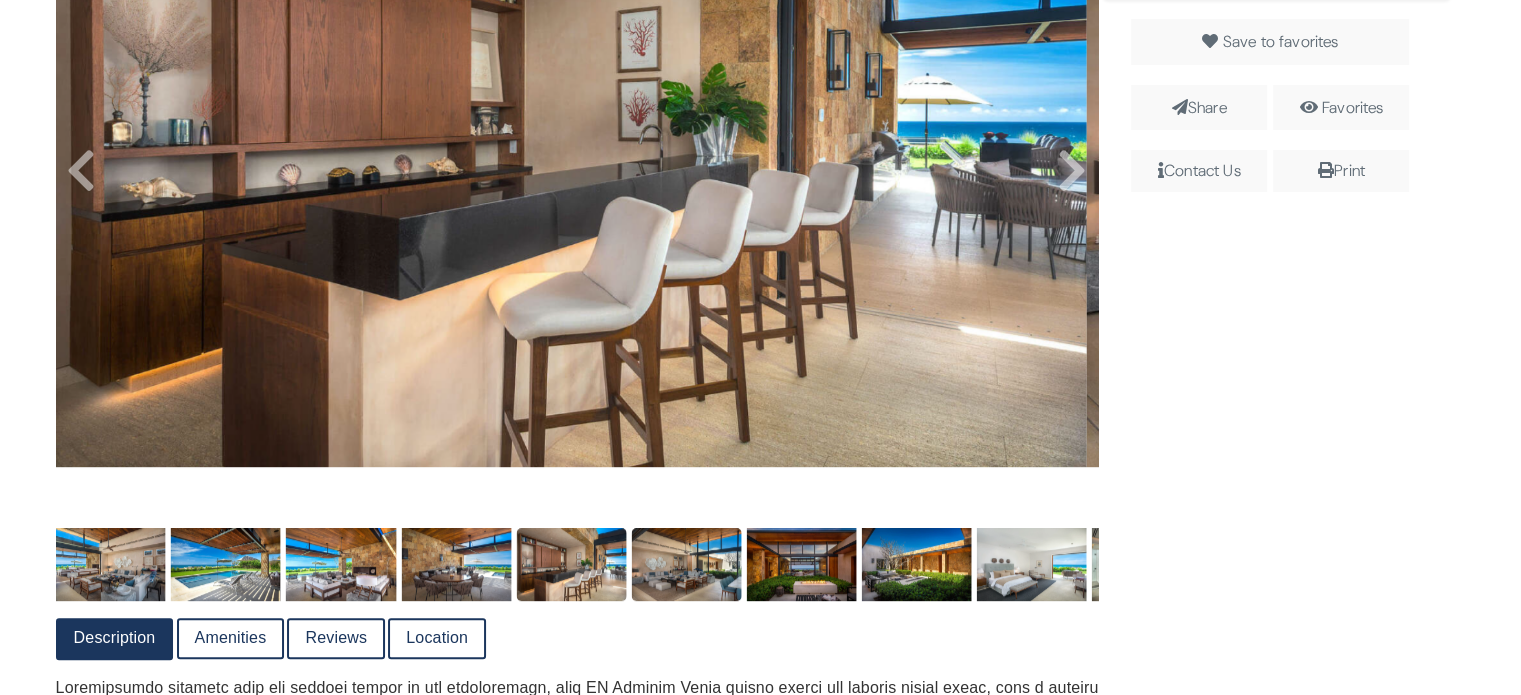 click at bounding box center [686, 564] 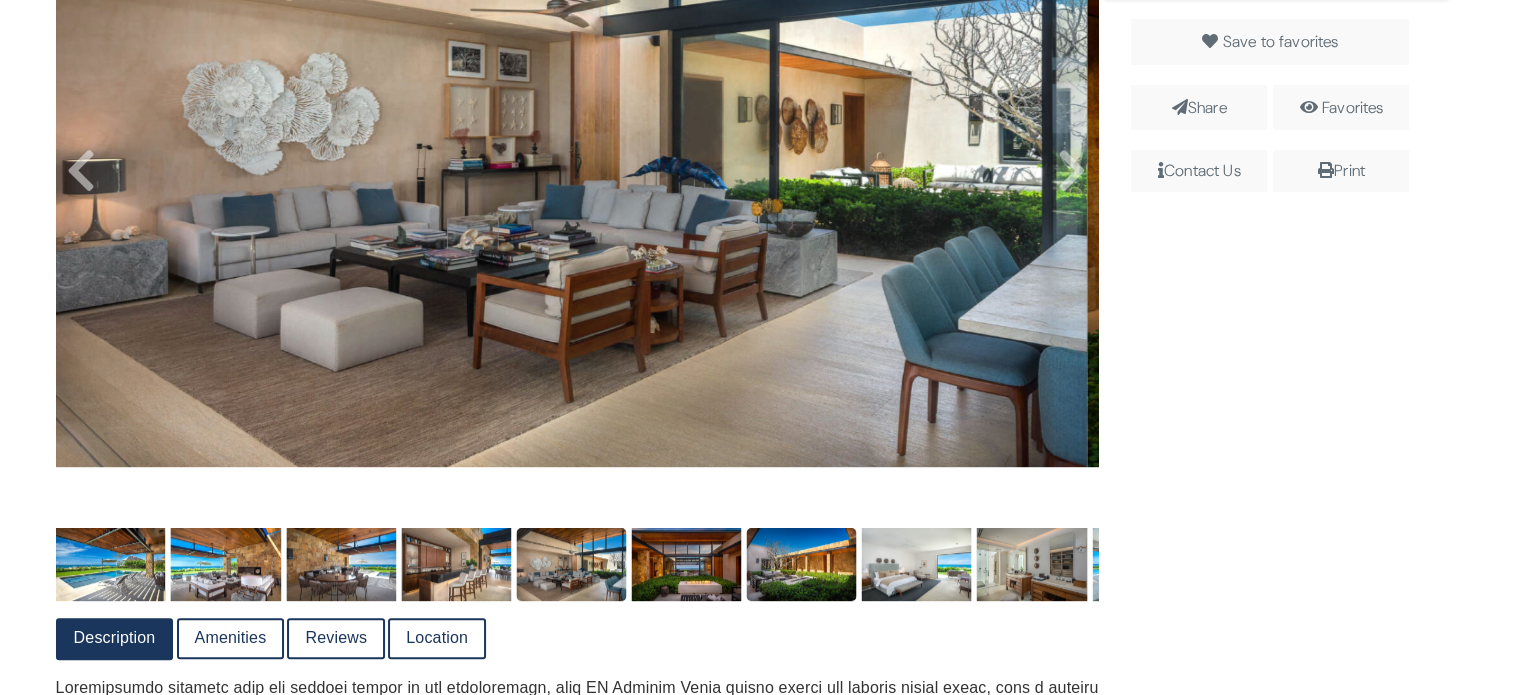 drag, startPoint x: 792, startPoint y: 571, endPoint x: 764, endPoint y: 576, distance: 28.442924 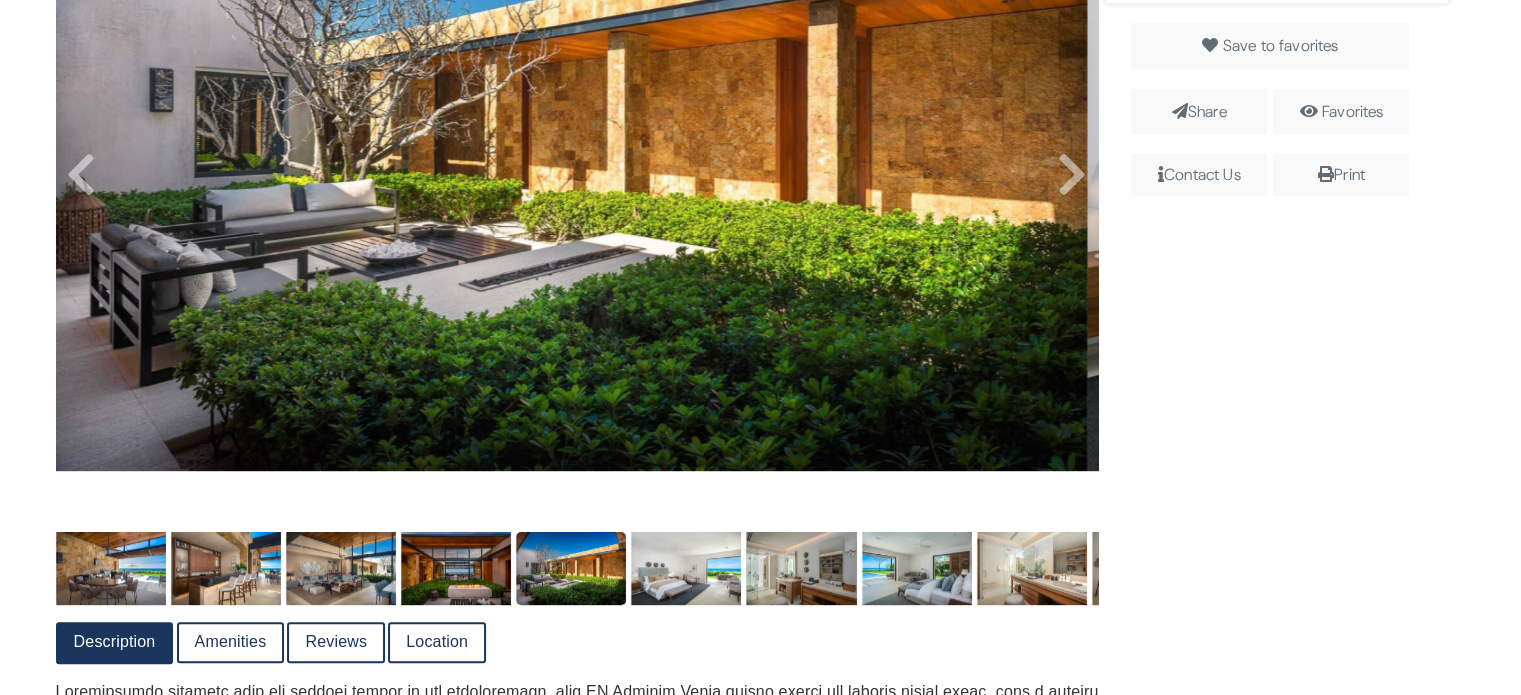 scroll, scrollTop: 700, scrollLeft: 0, axis: vertical 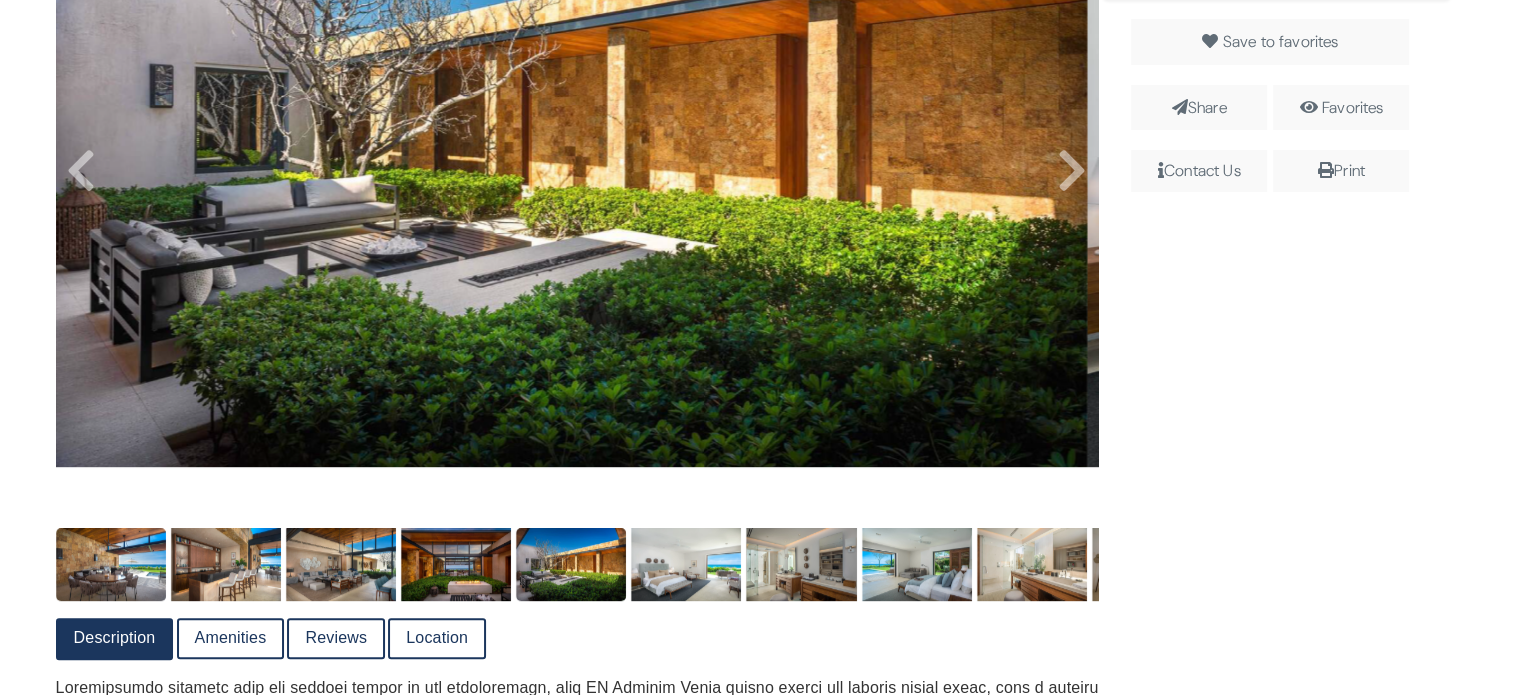 click at bounding box center (111, 564) 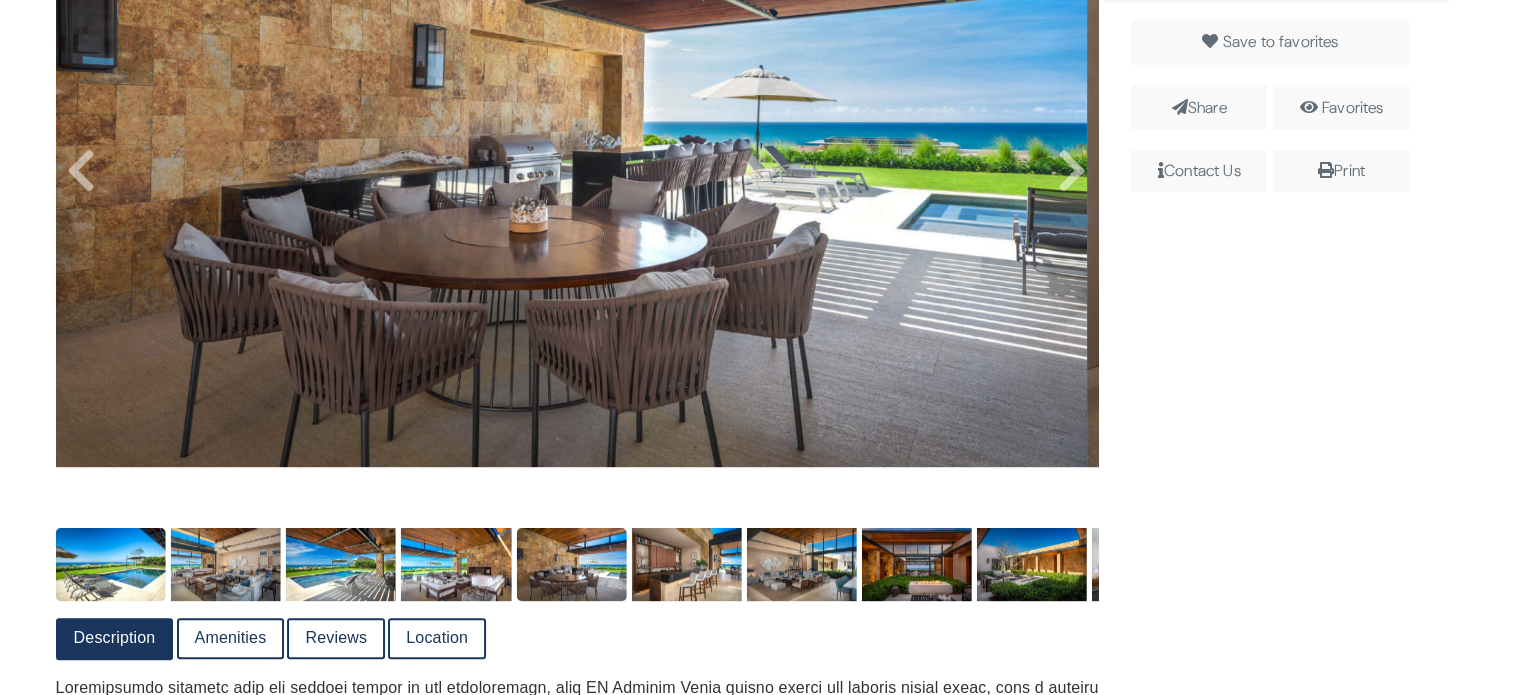 click at bounding box center [111, 564] 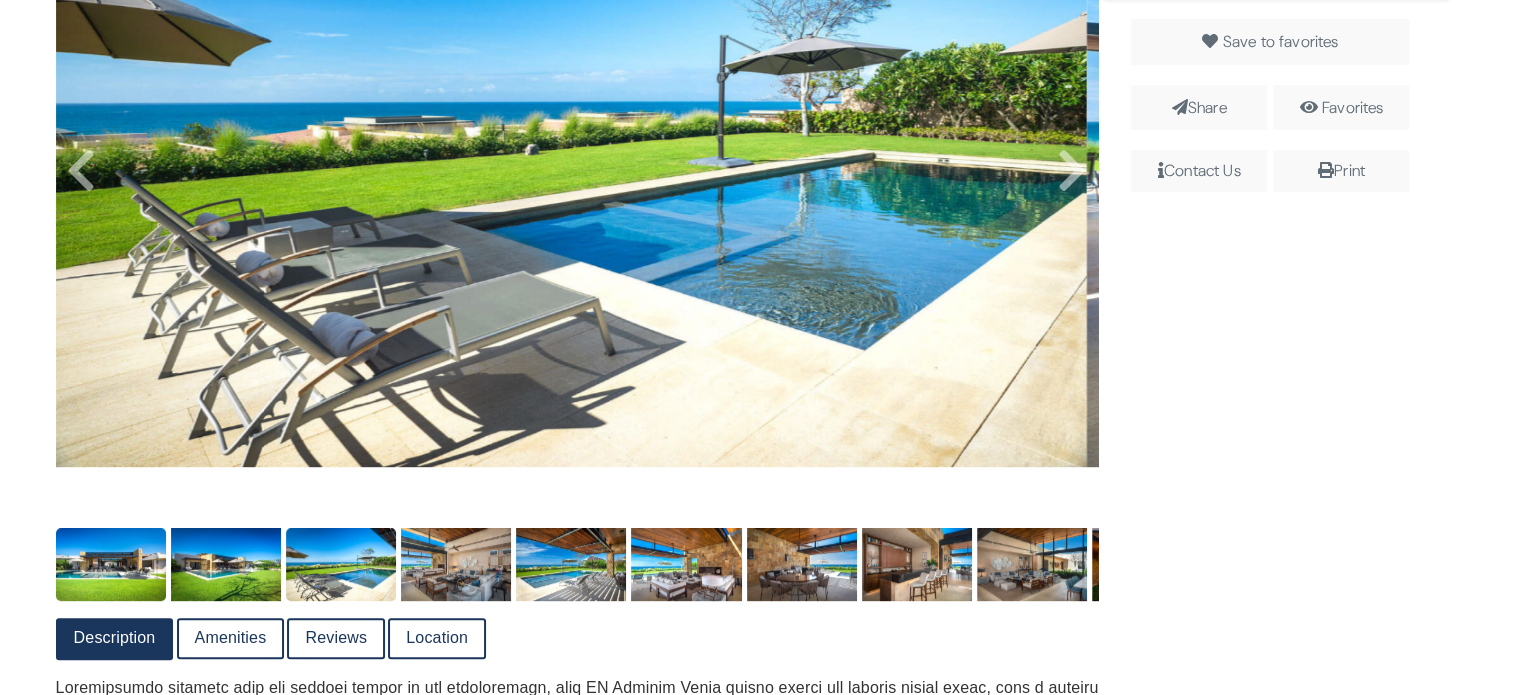 click at bounding box center (111, 564) 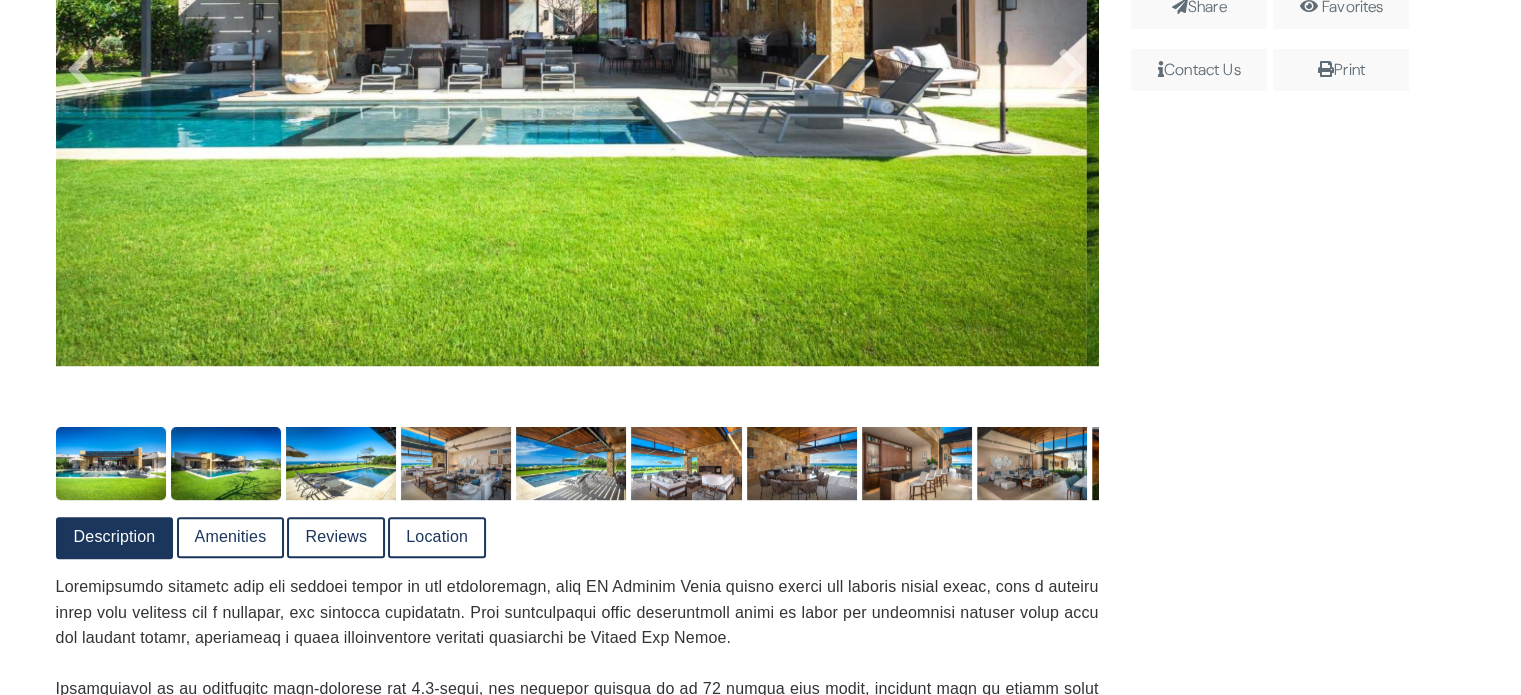scroll, scrollTop: 800, scrollLeft: 0, axis: vertical 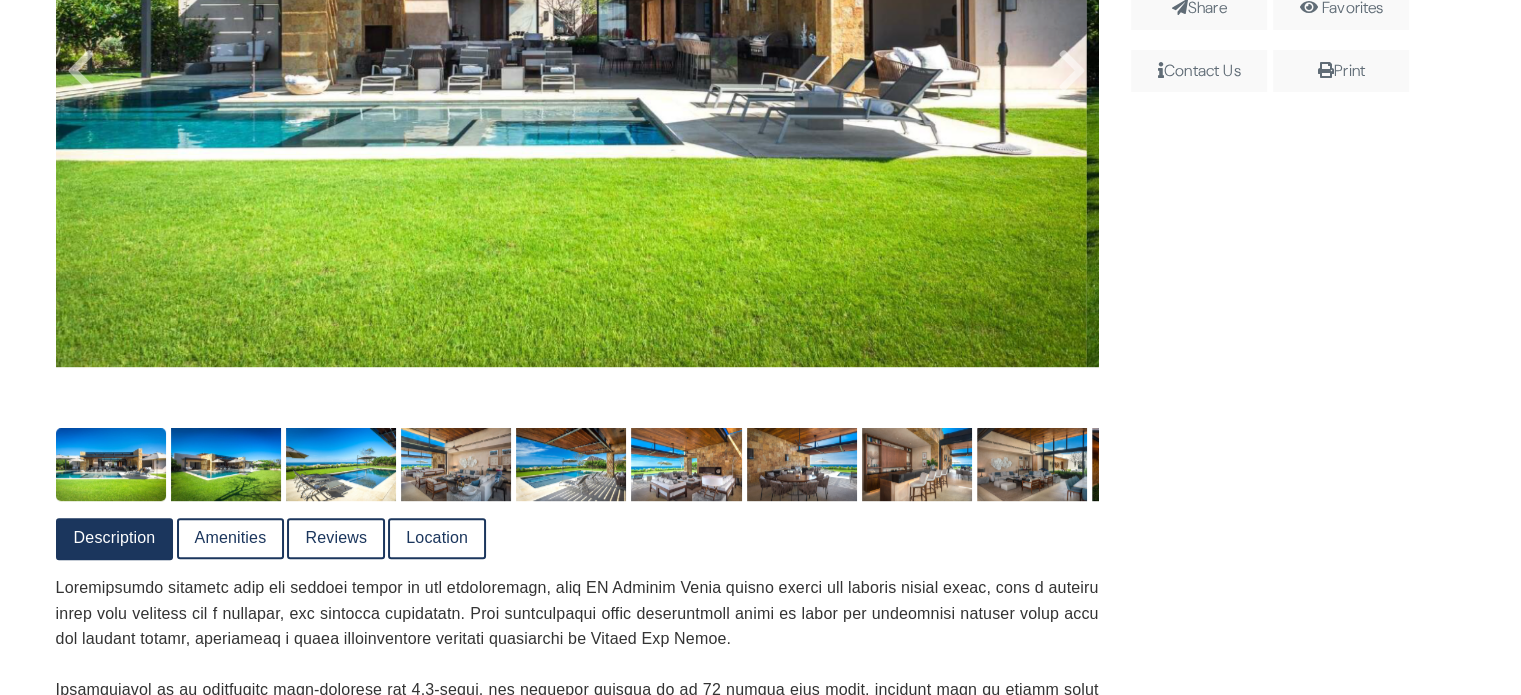 click on "Amenities" at bounding box center [231, 538] 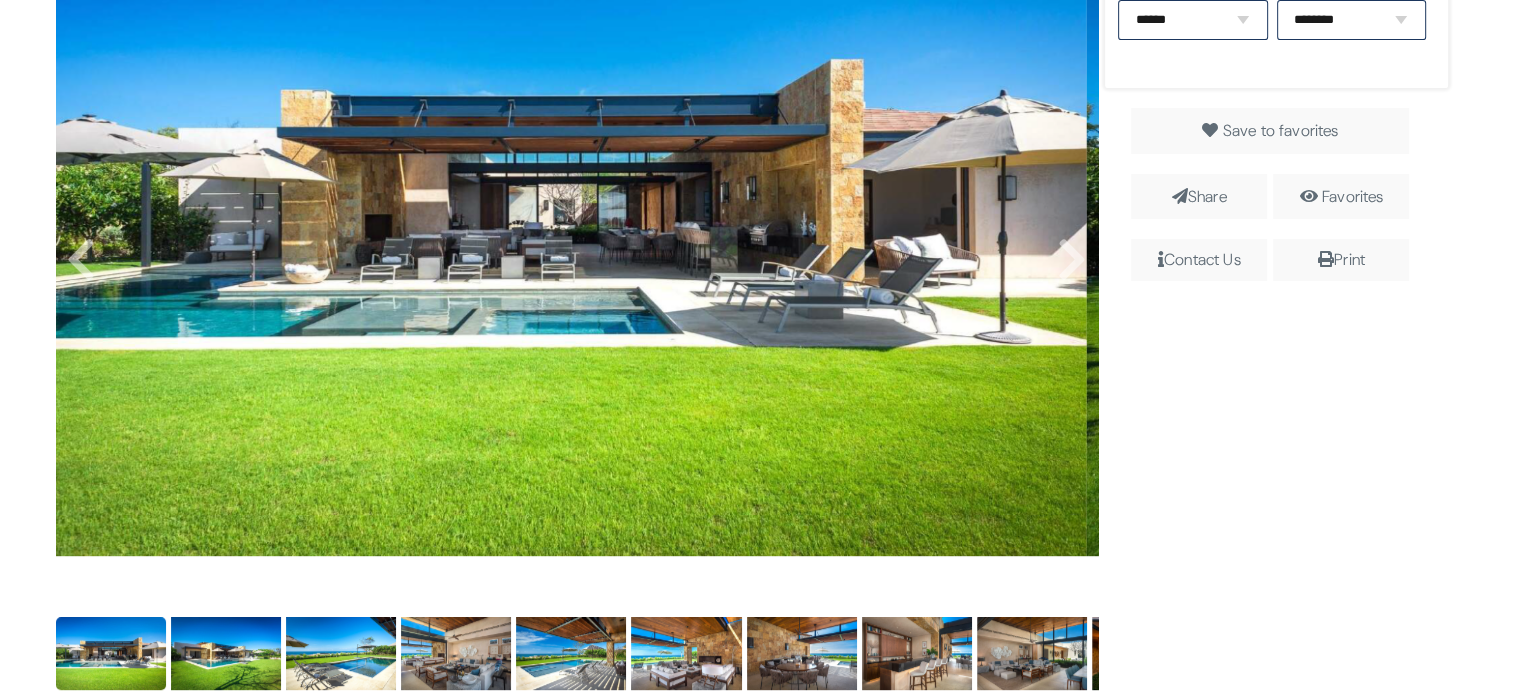 scroll, scrollTop: 800, scrollLeft: 0, axis: vertical 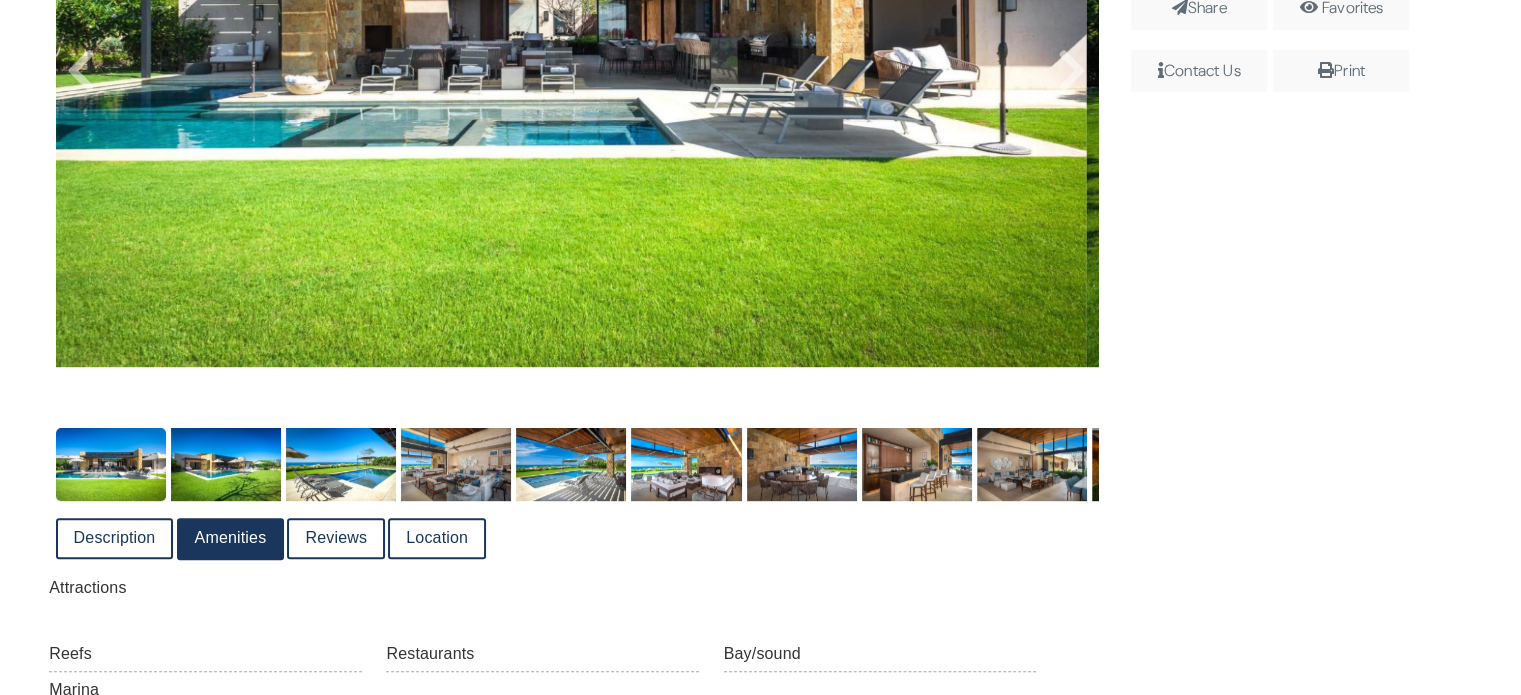 click on "Reviews" at bounding box center (336, 538) 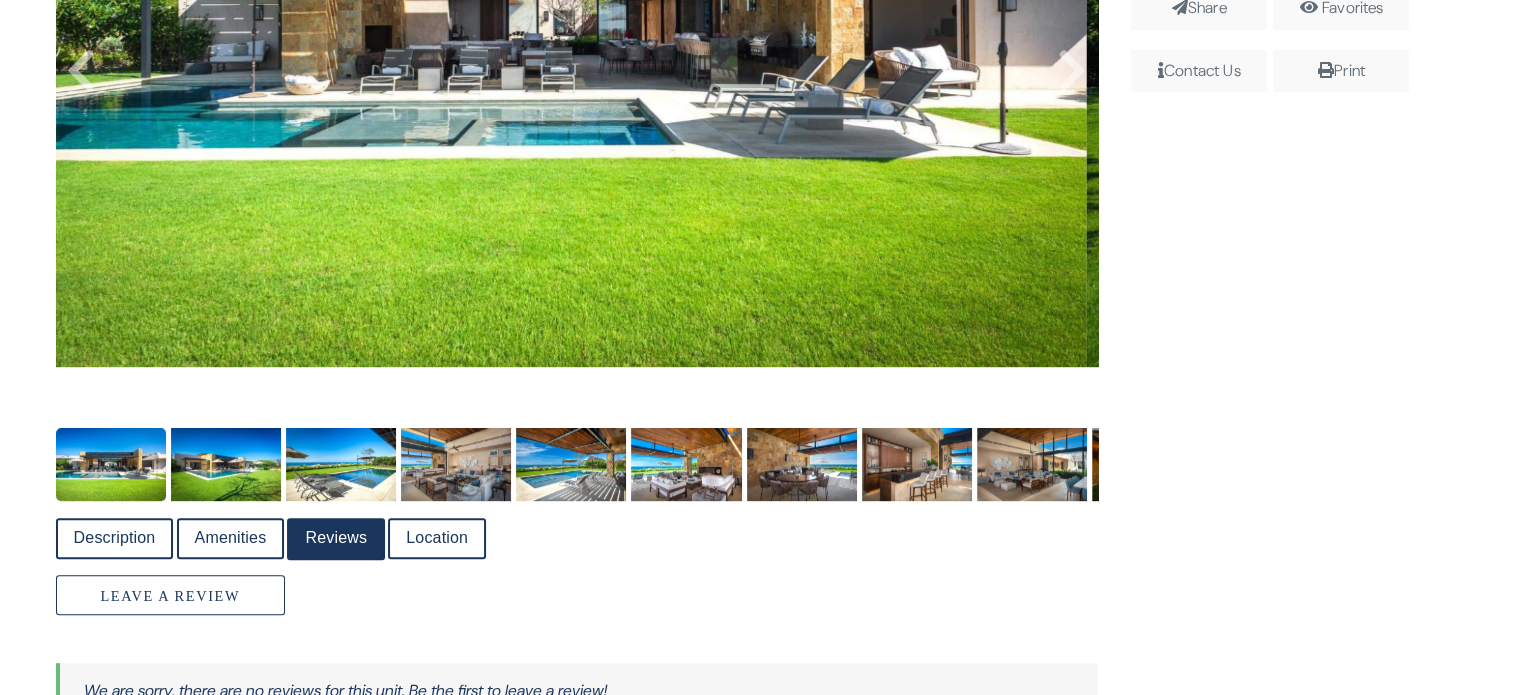 click on "Location" at bounding box center (437, 538) 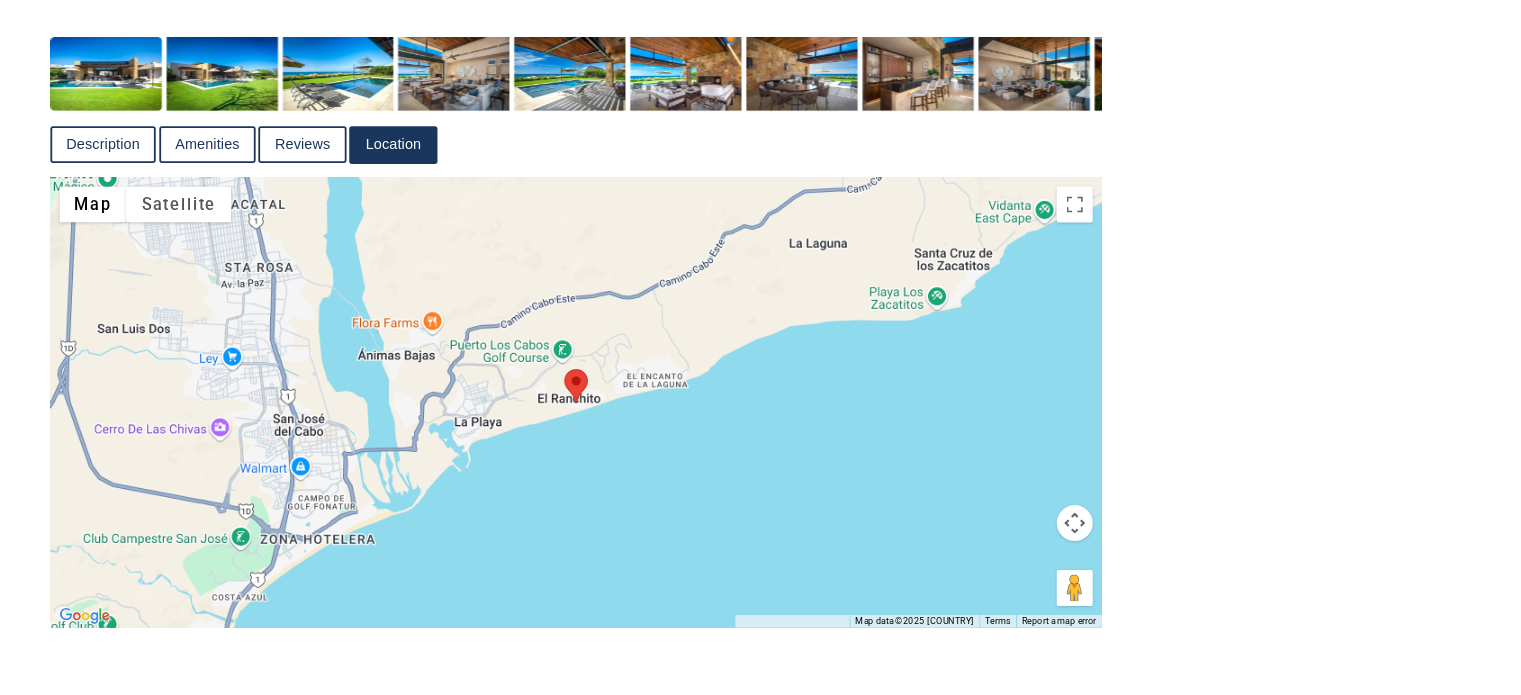 scroll, scrollTop: 1270, scrollLeft: 0, axis: vertical 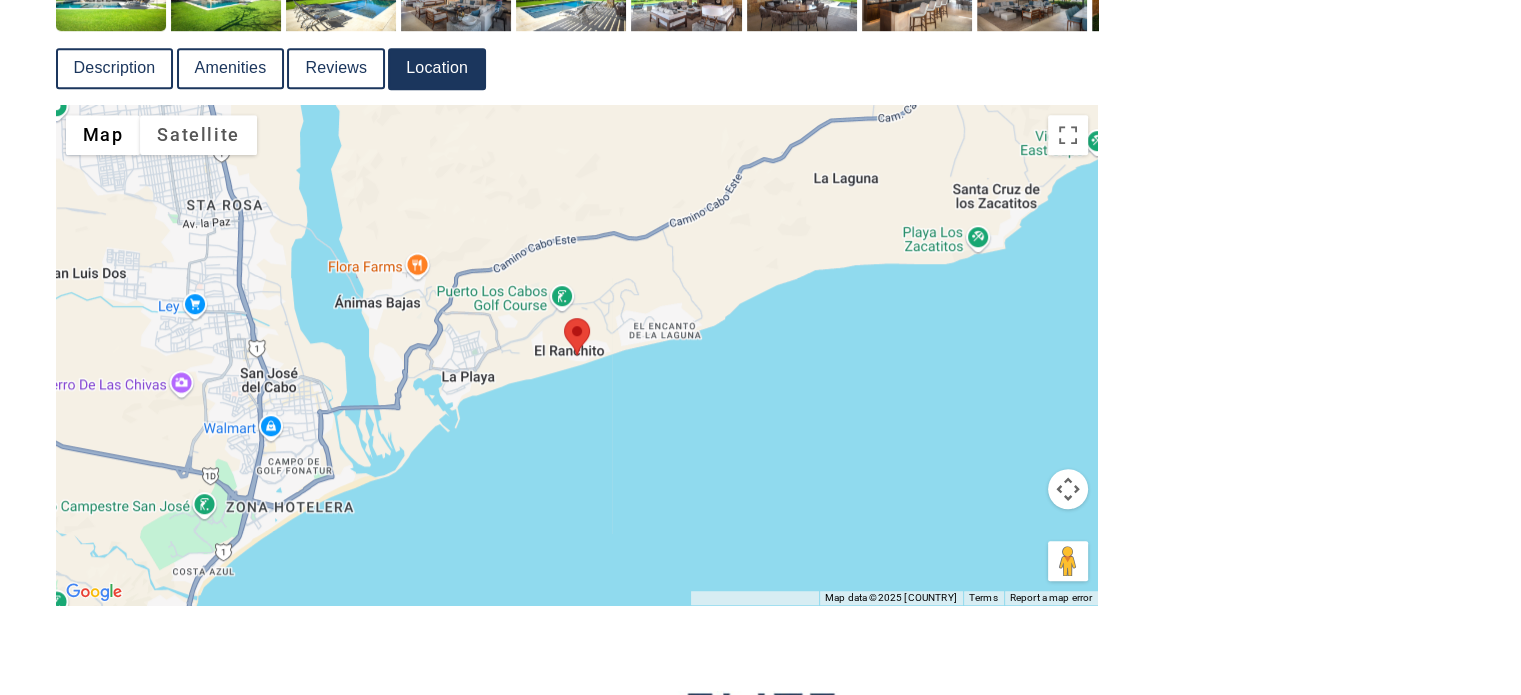 click at bounding box center (577, 355) 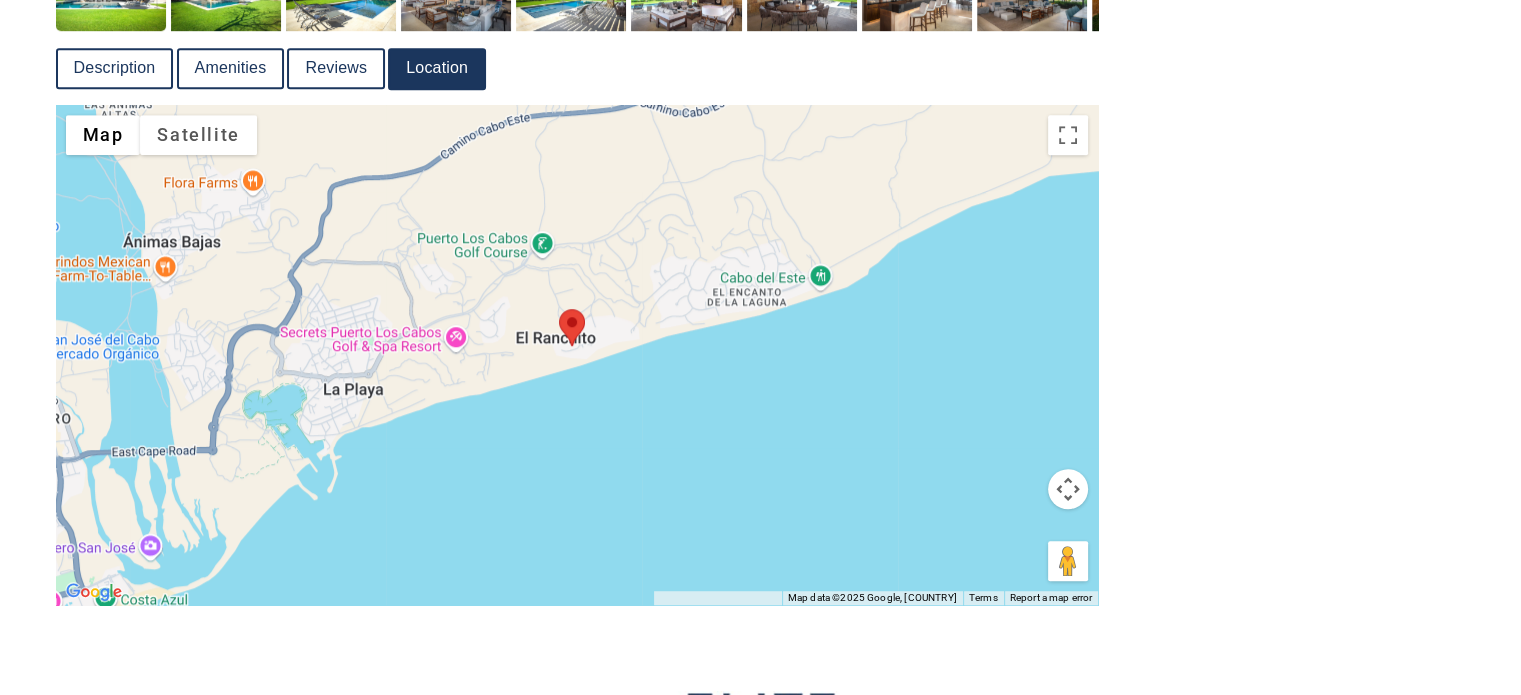 click at bounding box center [577, 355] 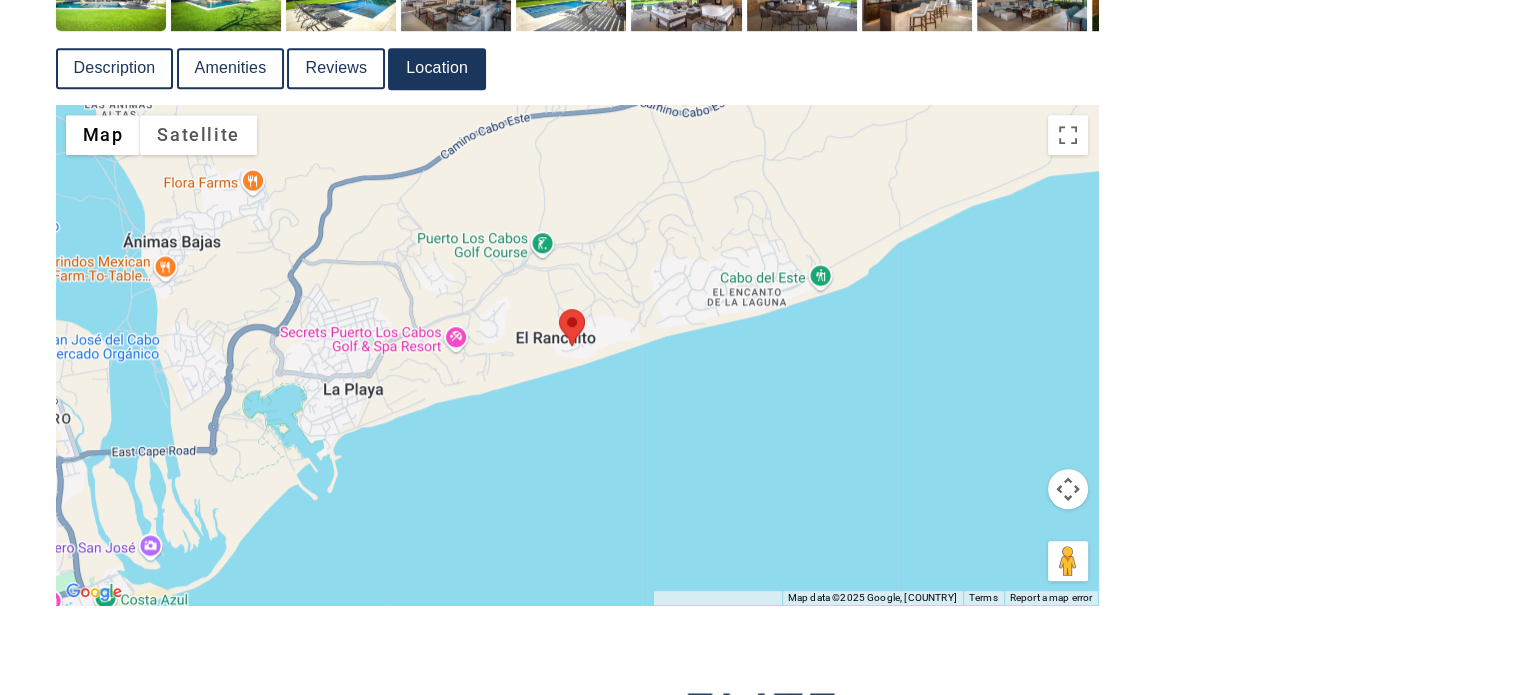click at bounding box center (577, 355) 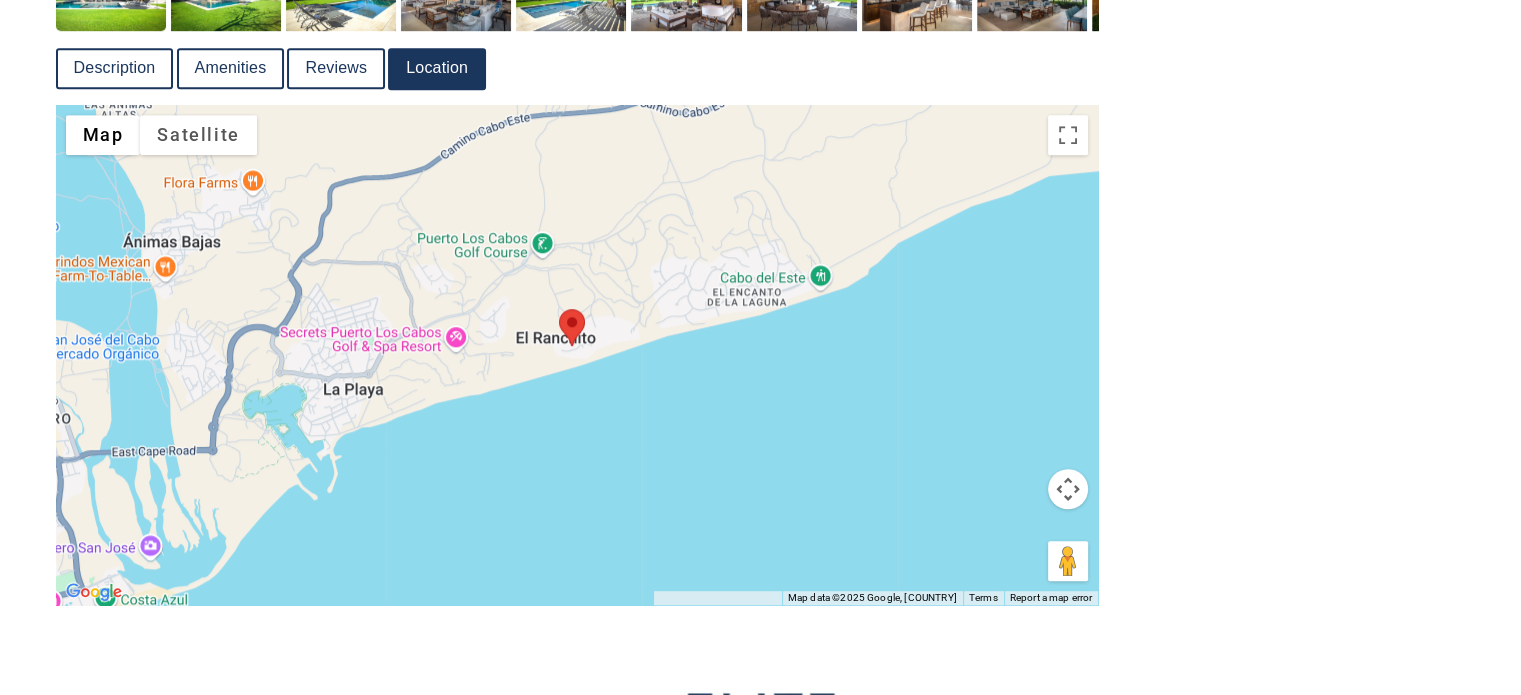 click at bounding box center (577, 355) 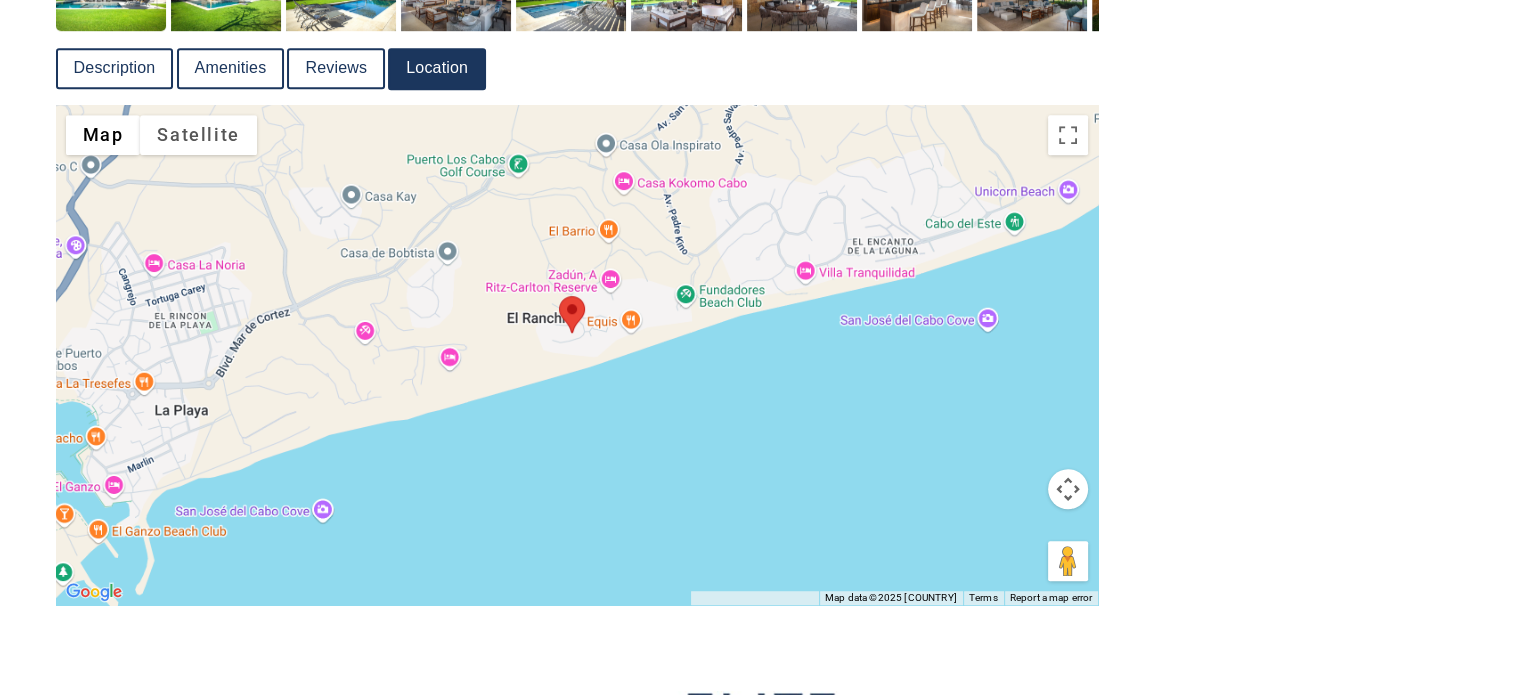 click at bounding box center [577, 355] 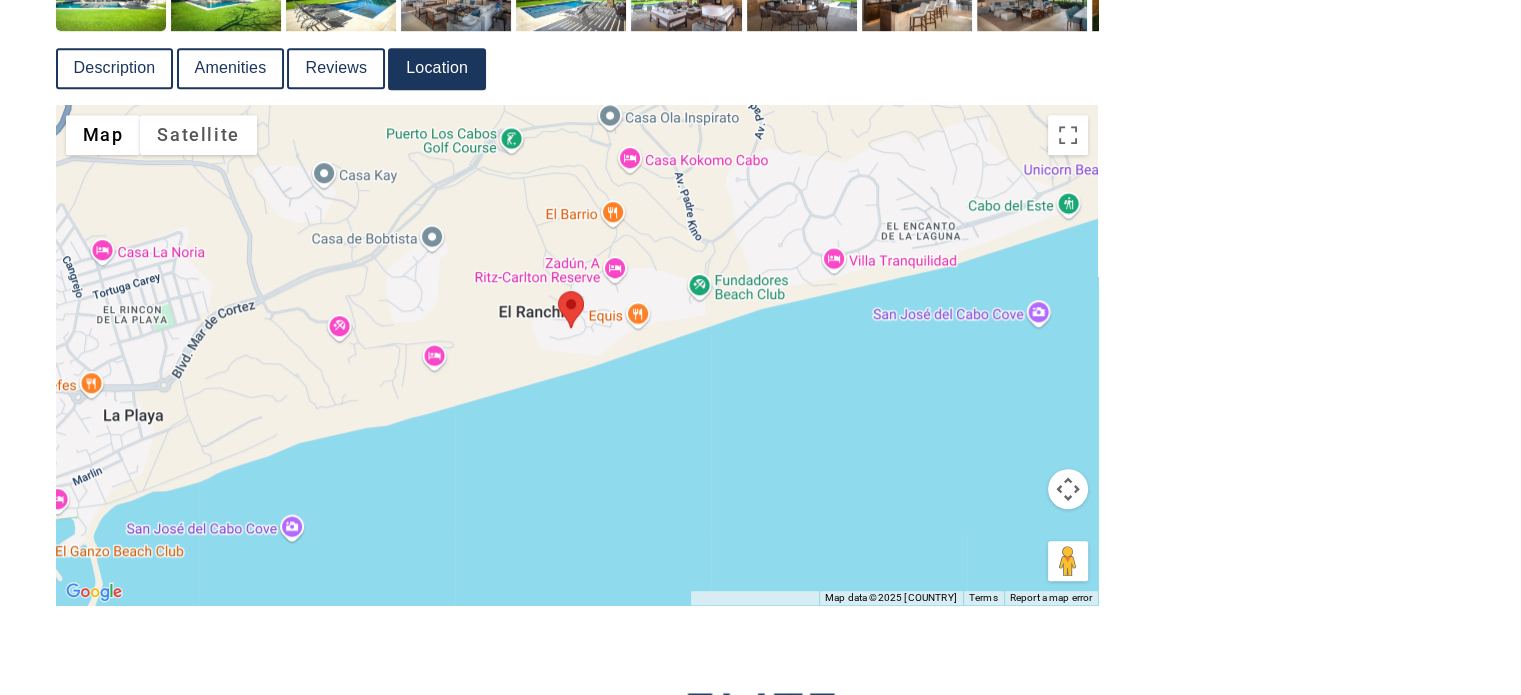 click at bounding box center [577, 355] 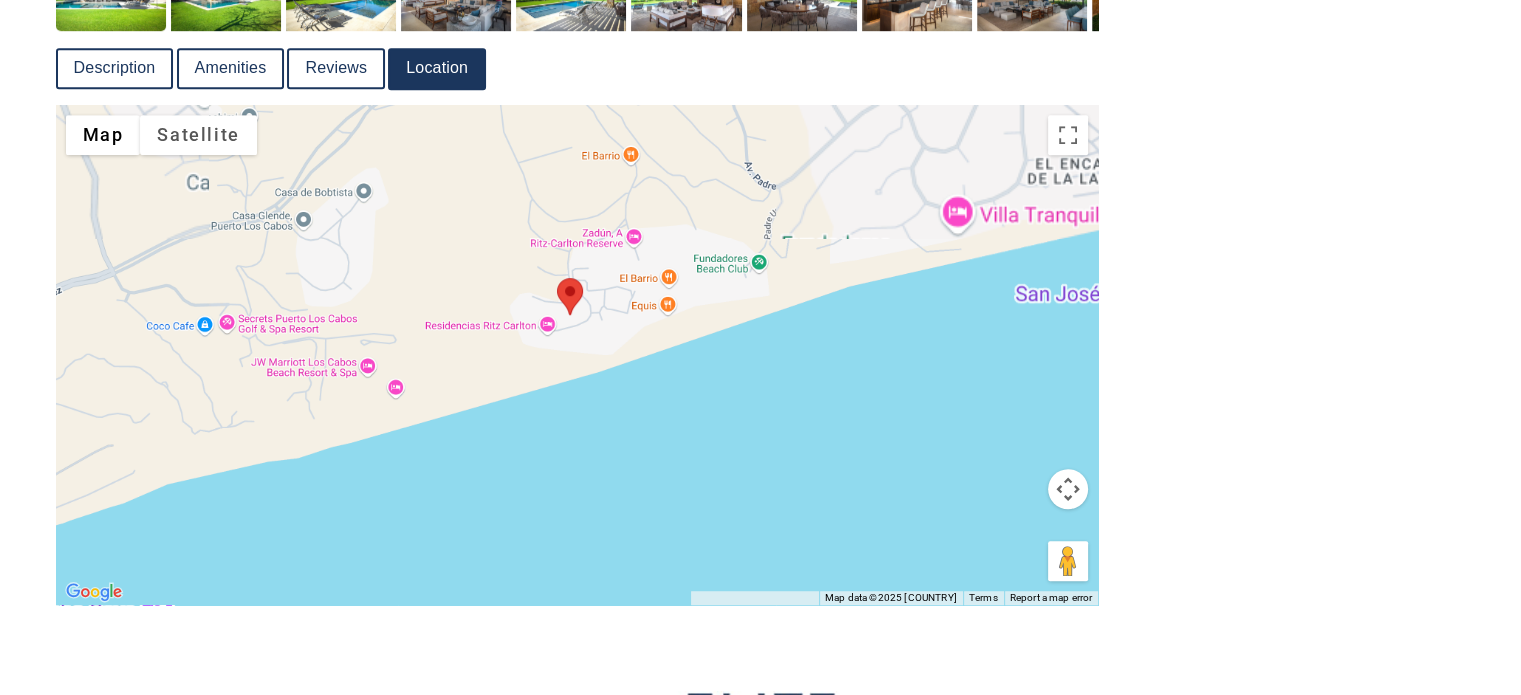 click at bounding box center (577, 355) 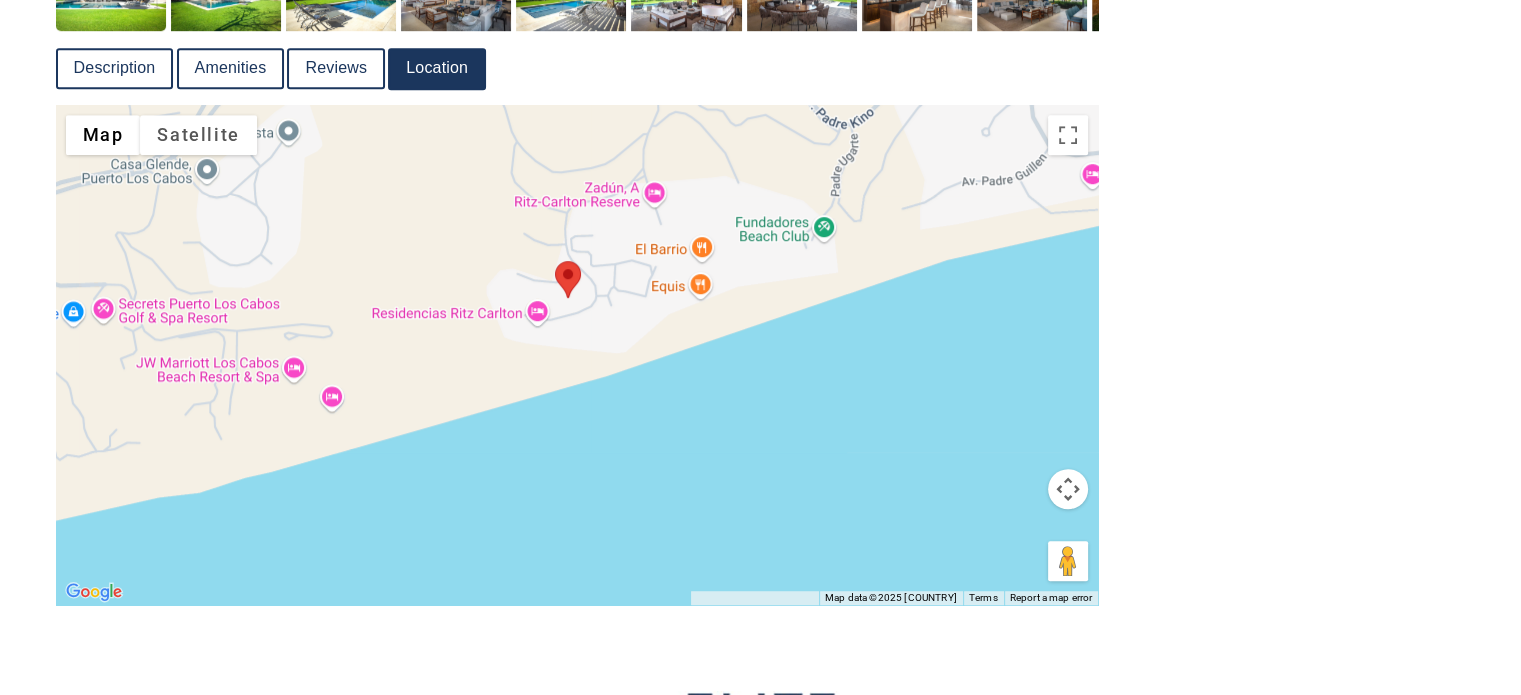 click at bounding box center [577, 355] 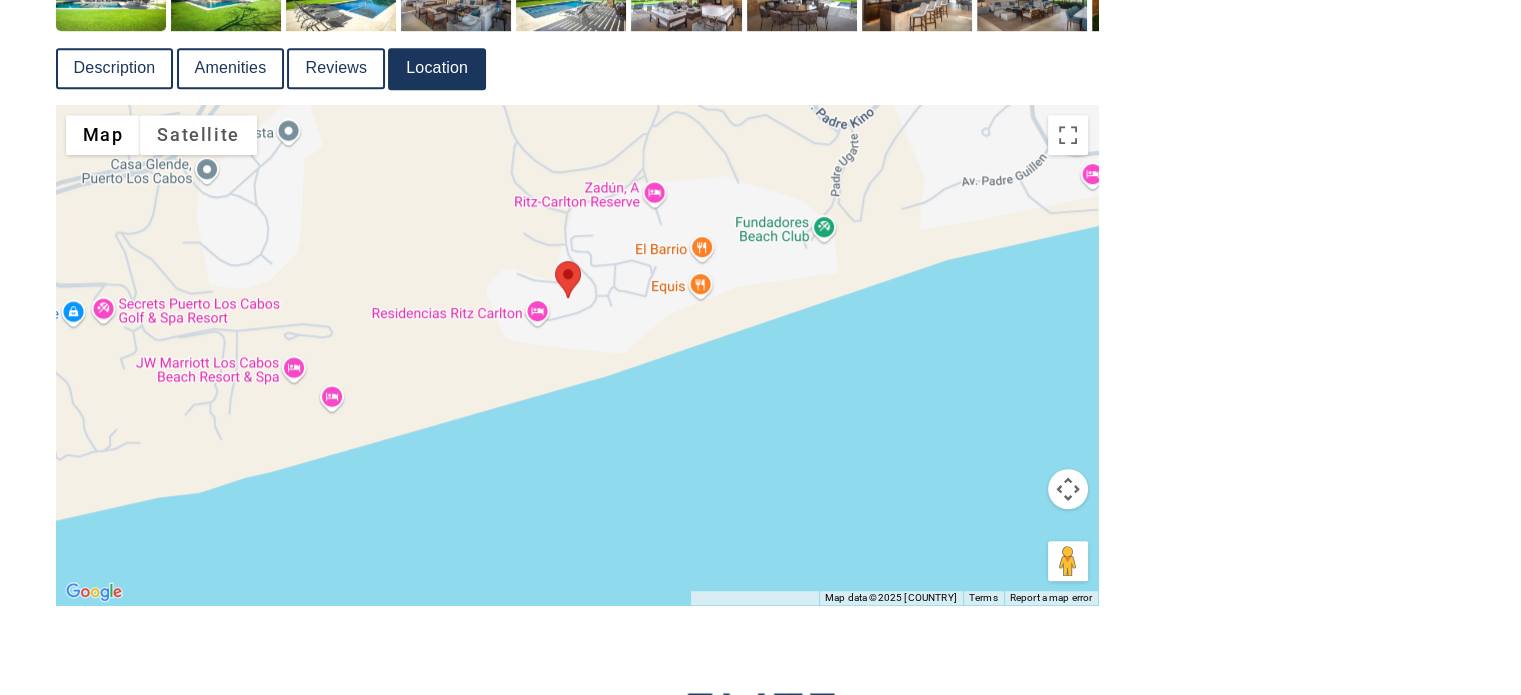 click at bounding box center [577, 355] 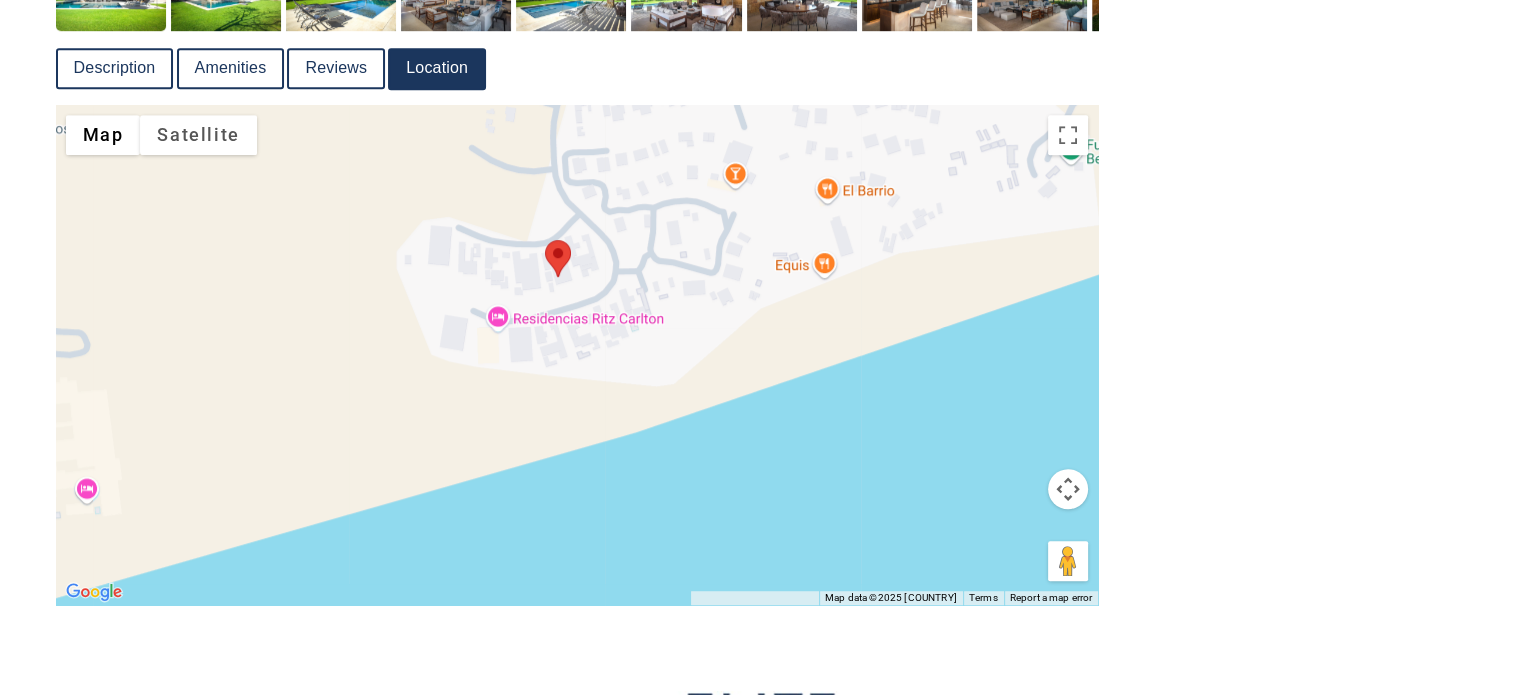 click at bounding box center [577, 355] 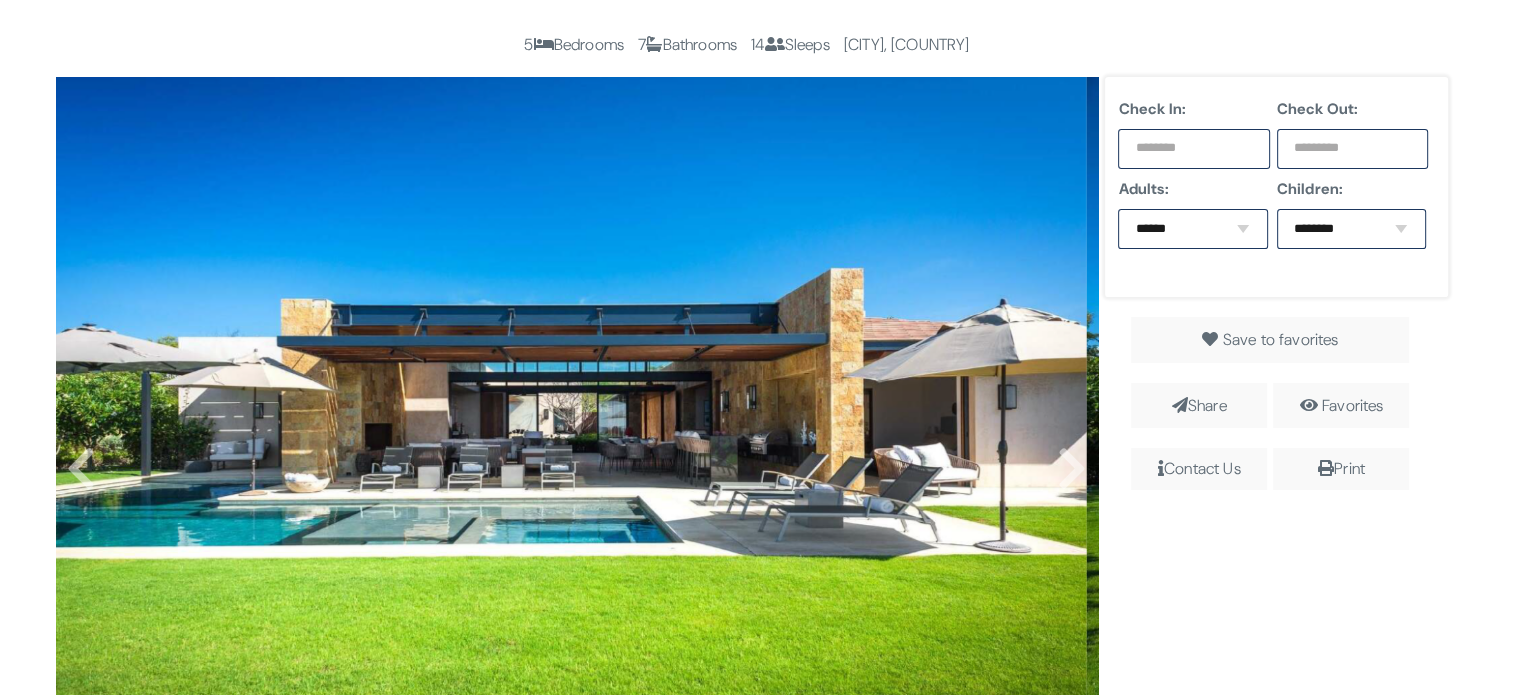 scroll, scrollTop: 400, scrollLeft: 0, axis: vertical 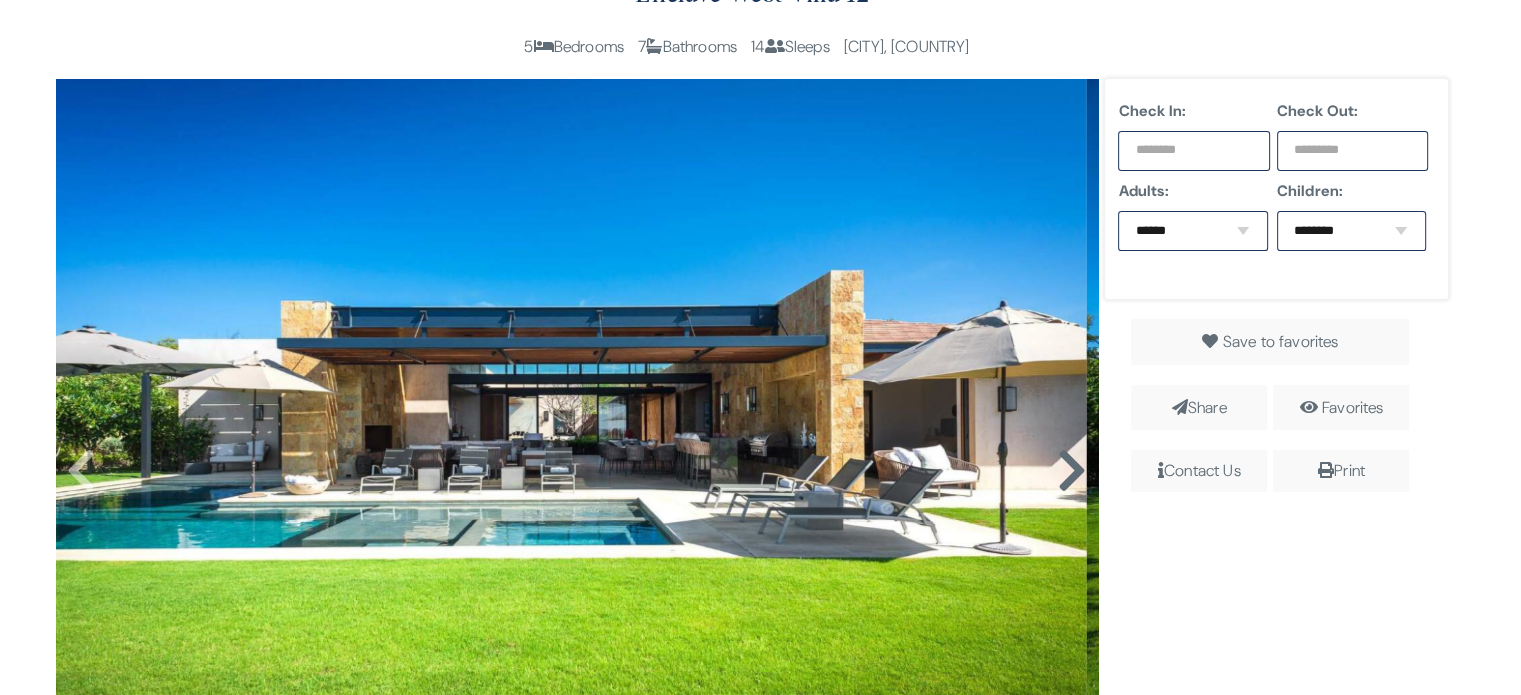 click at bounding box center (1071, 471) 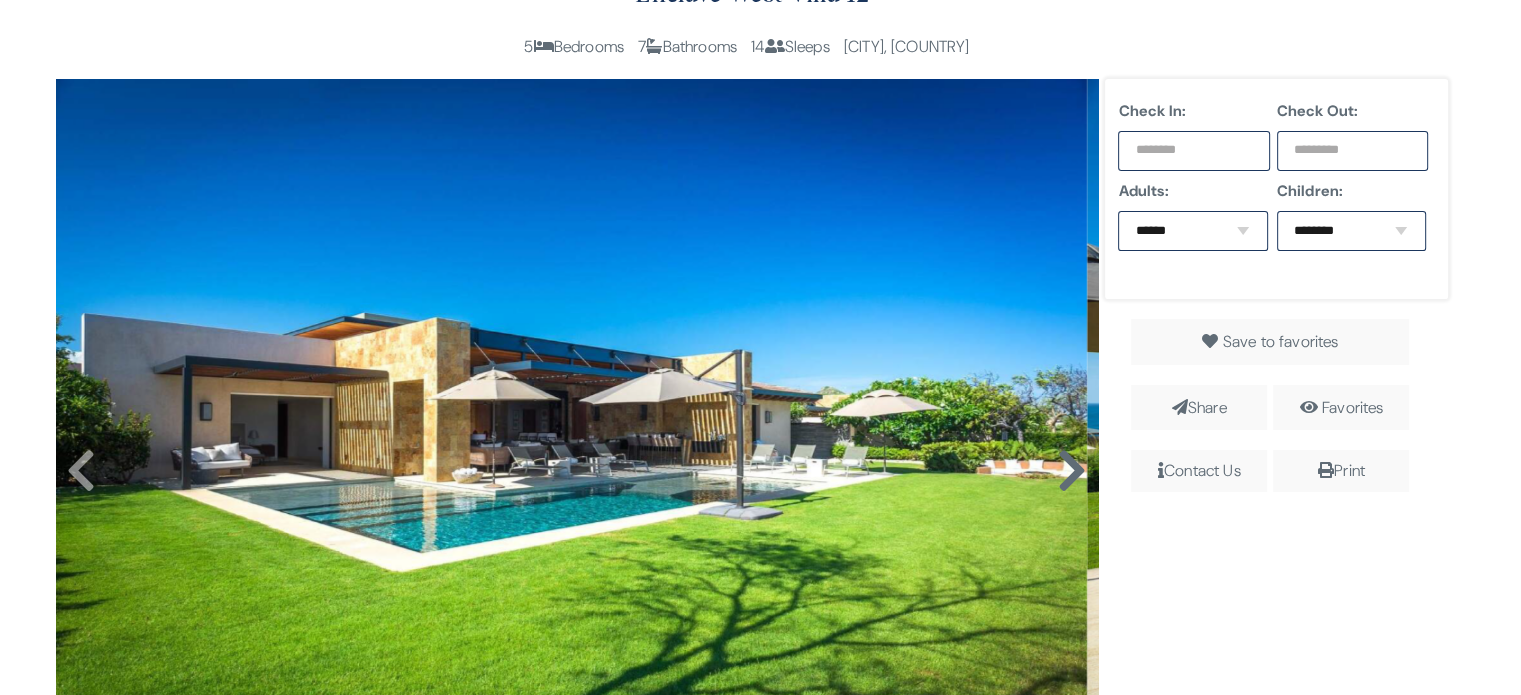 click at bounding box center (1071, 471) 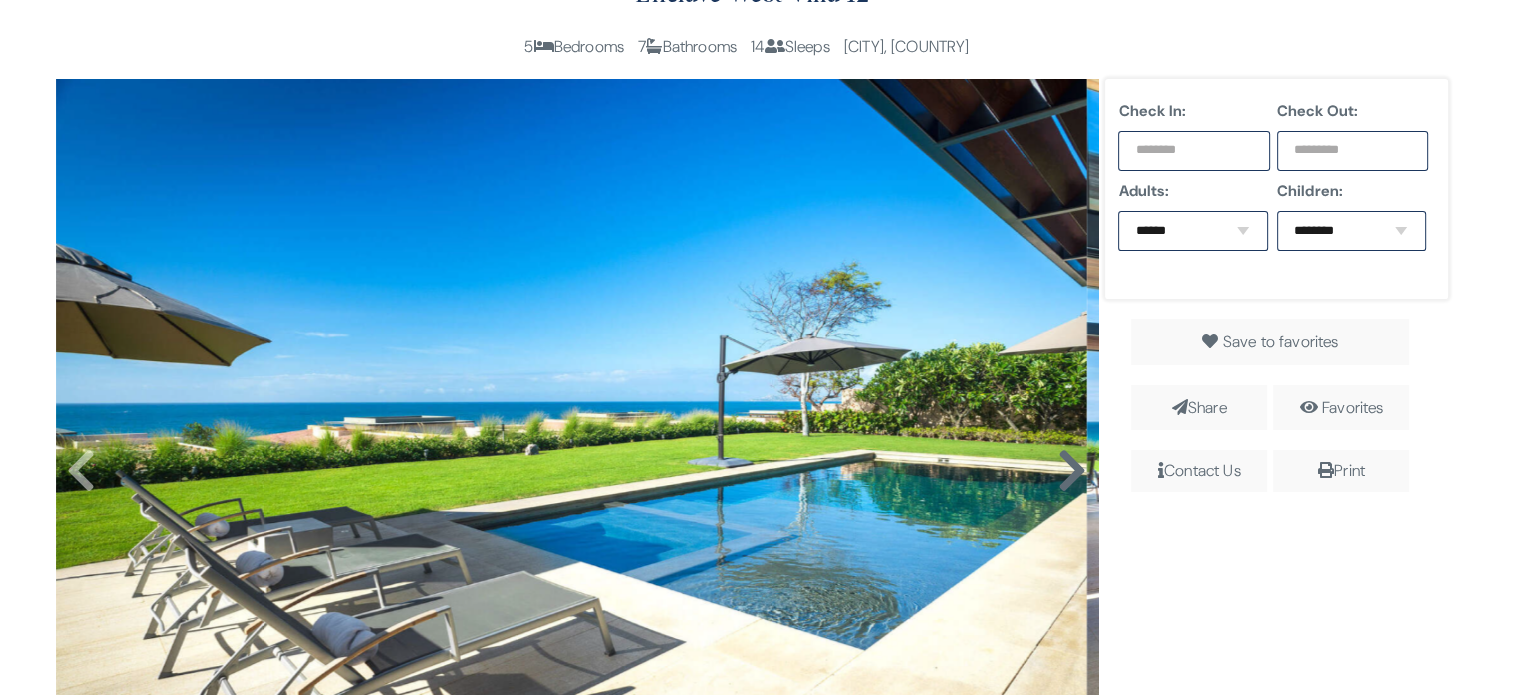 click at bounding box center [1071, 471] 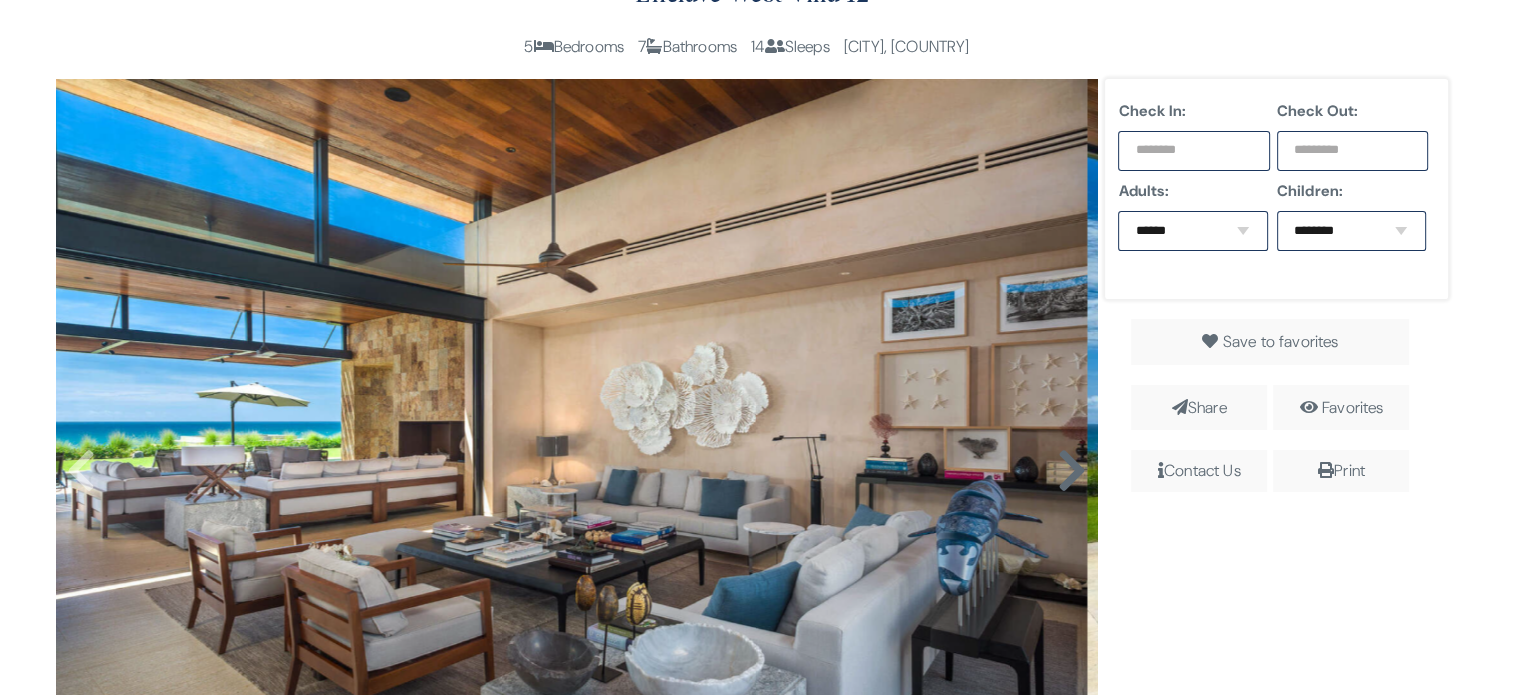 click at bounding box center (1071, 471) 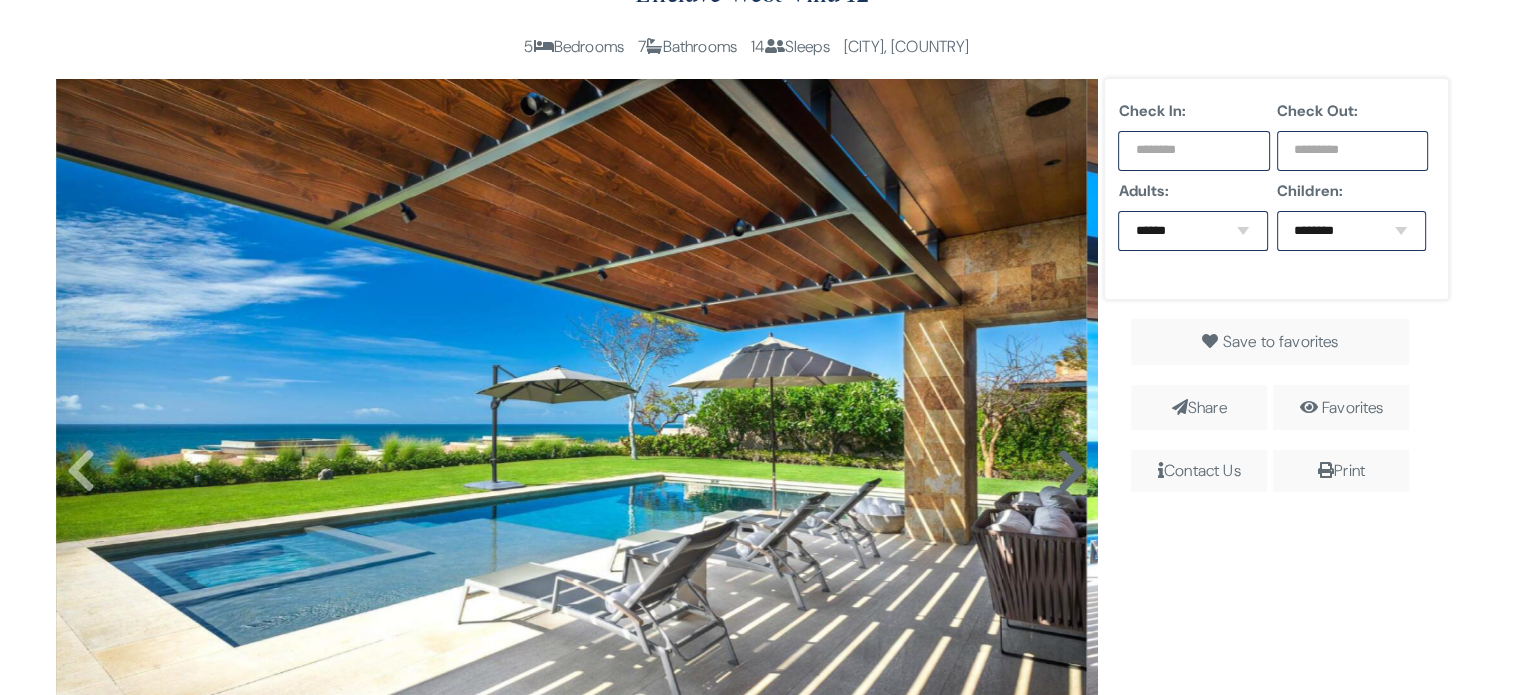 click at bounding box center [1071, 471] 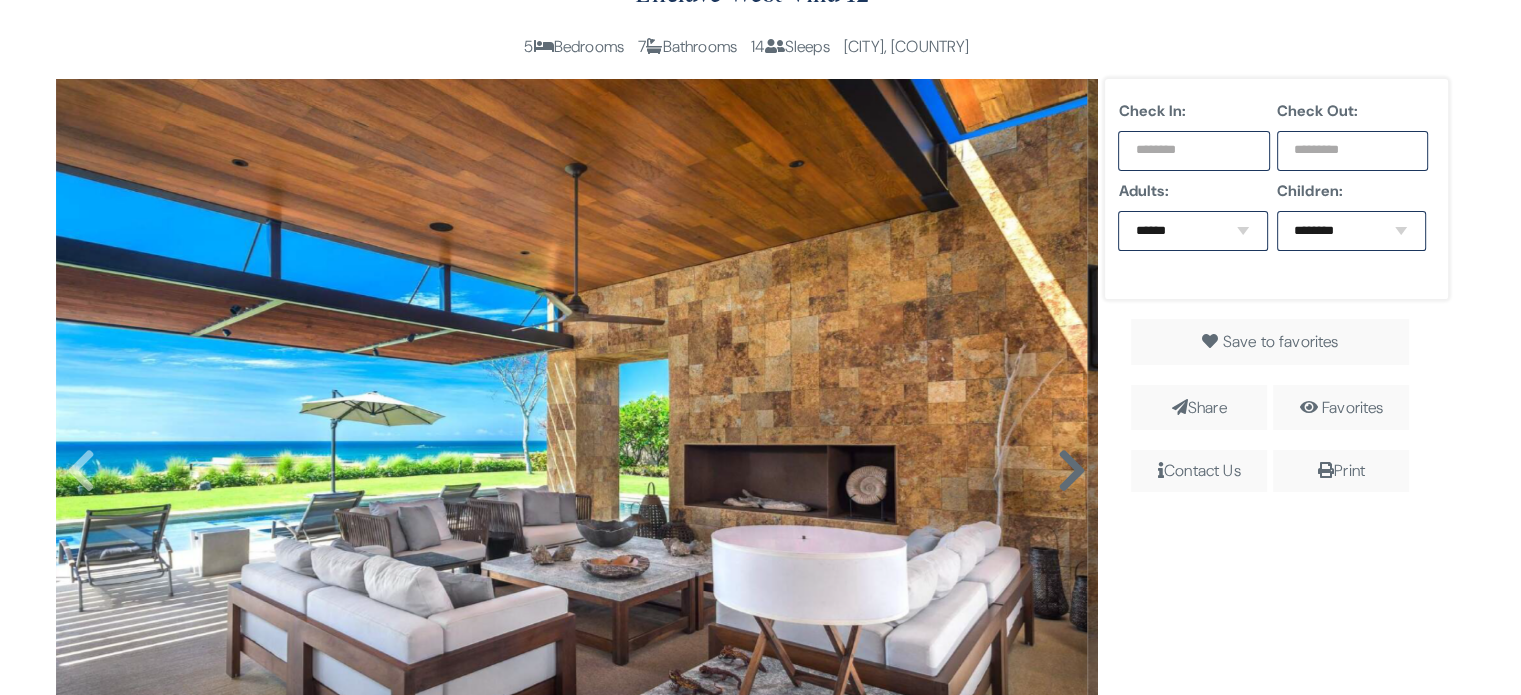 click at bounding box center [1071, 471] 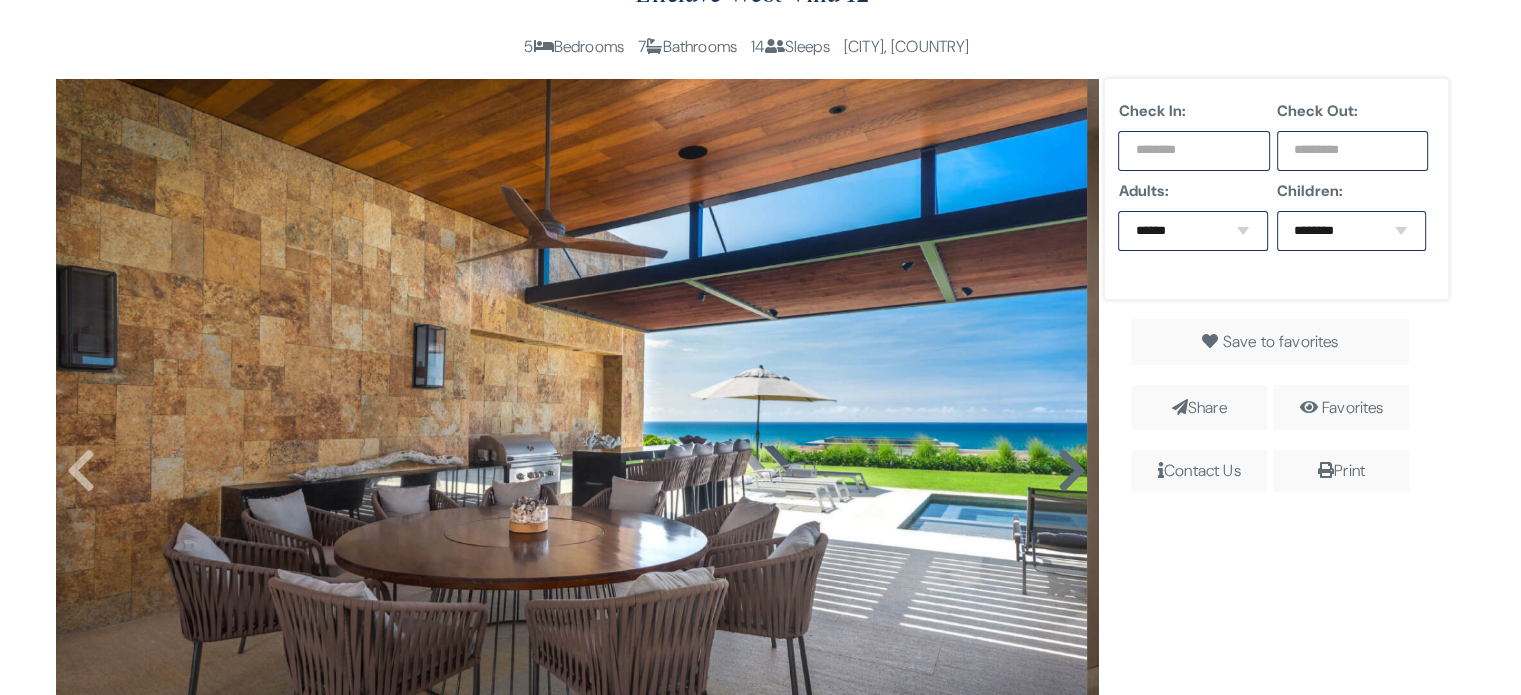 click at bounding box center [1071, 471] 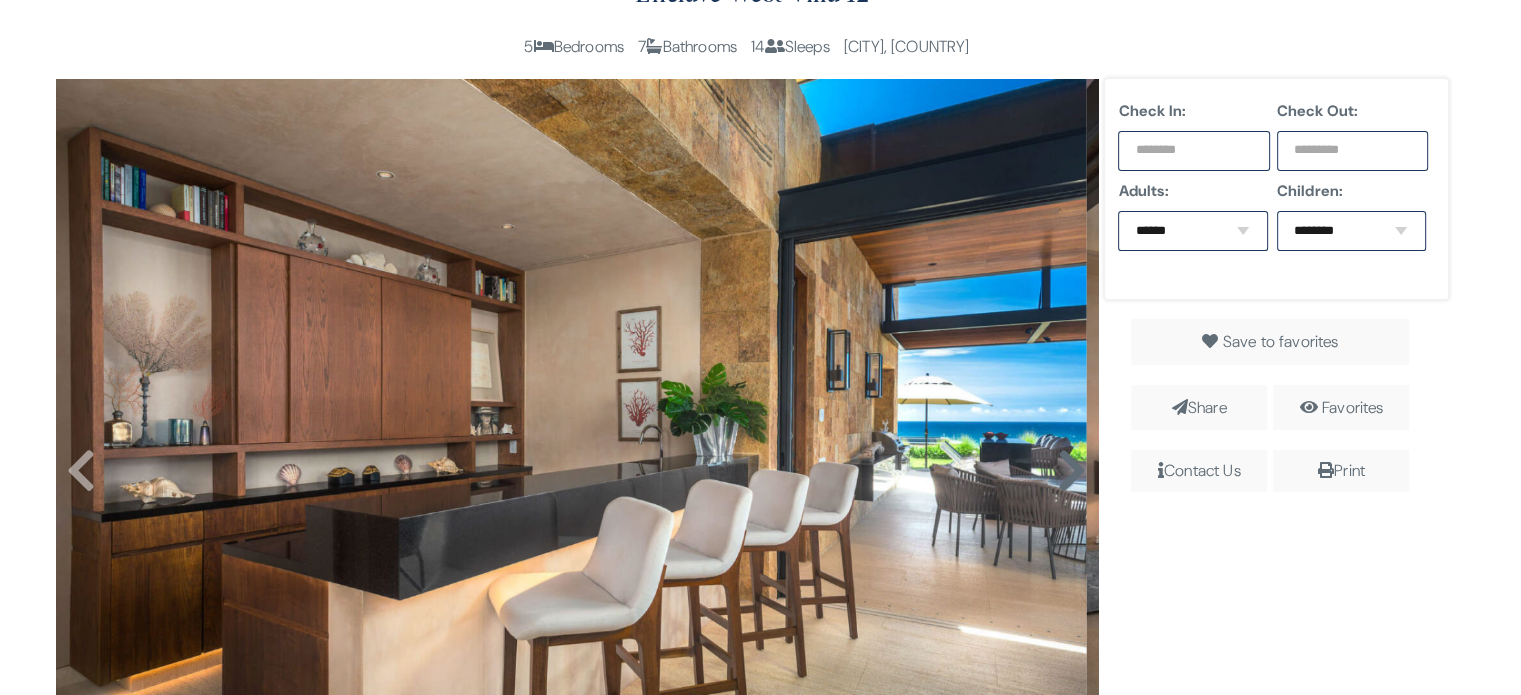 click at bounding box center [1071, 471] 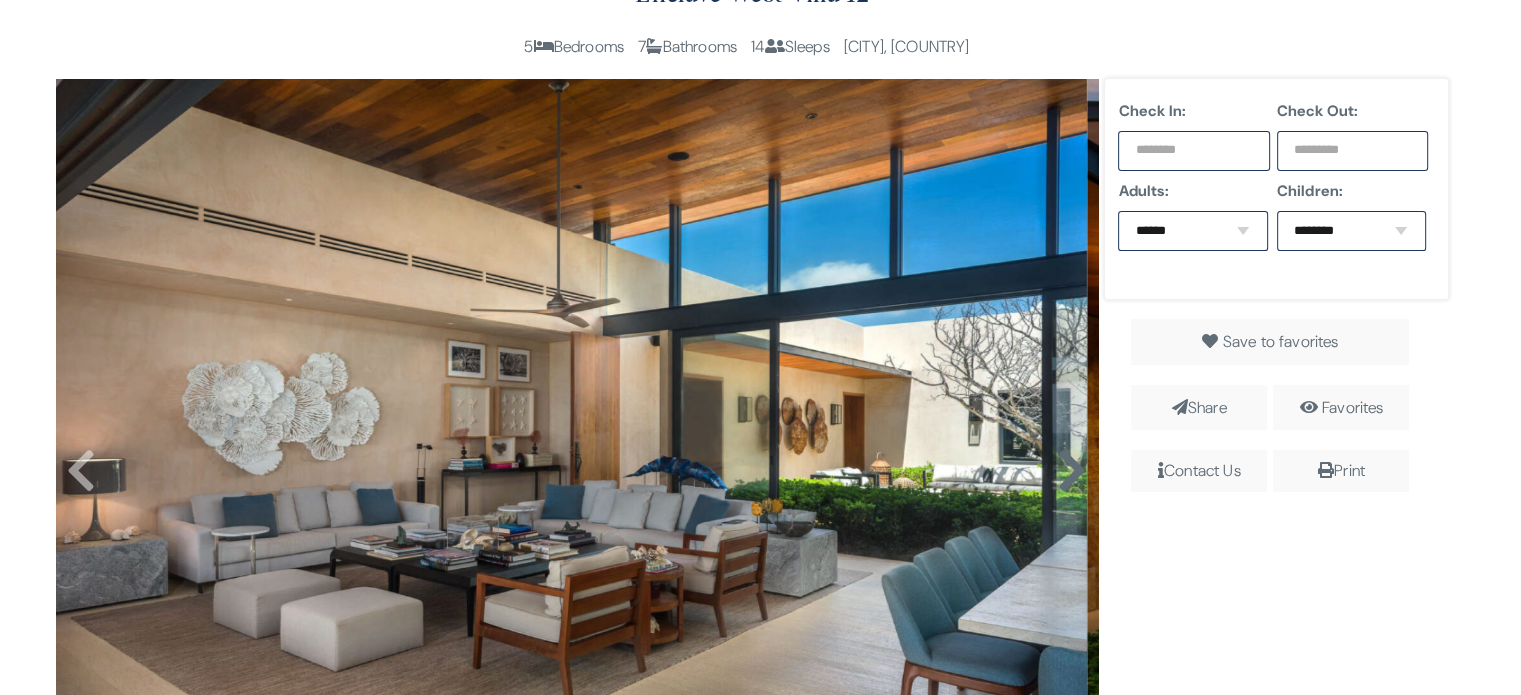 click at bounding box center (1071, 471) 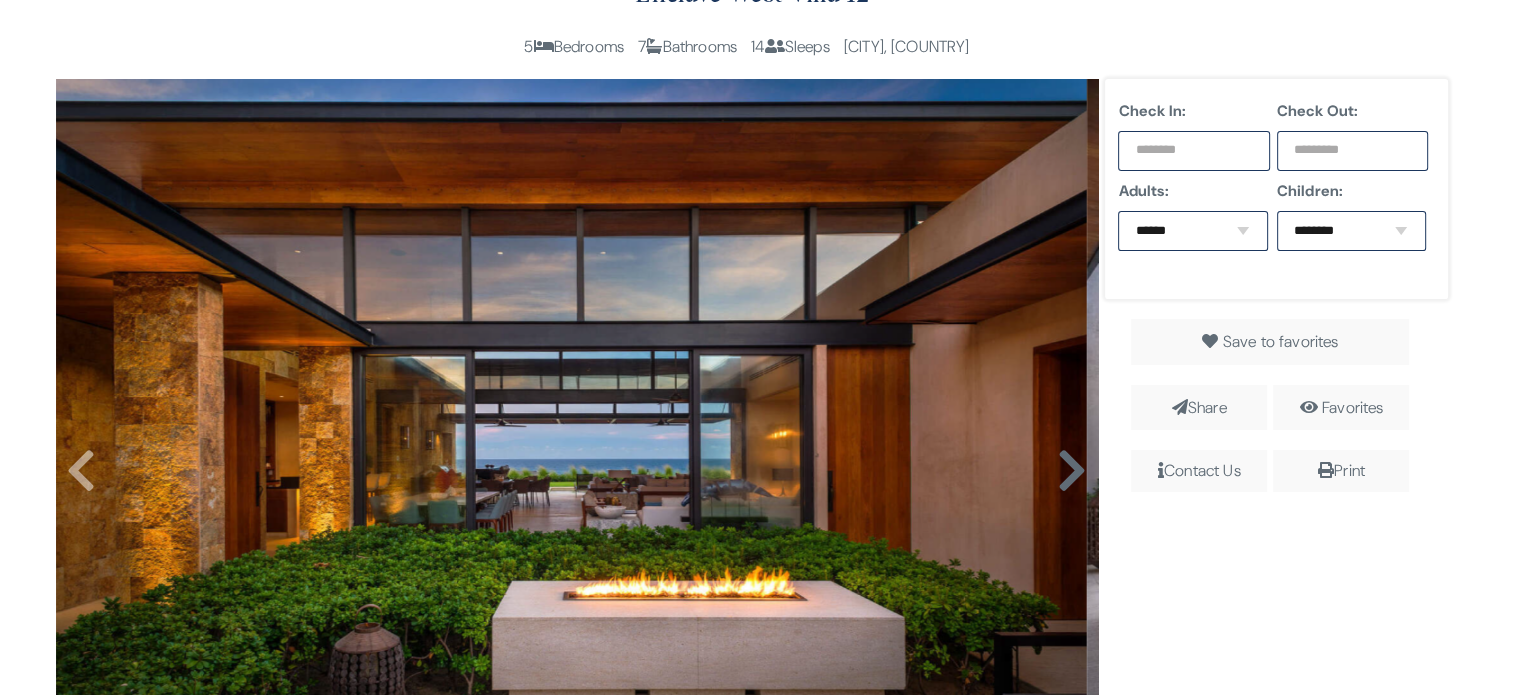click at bounding box center [1071, 471] 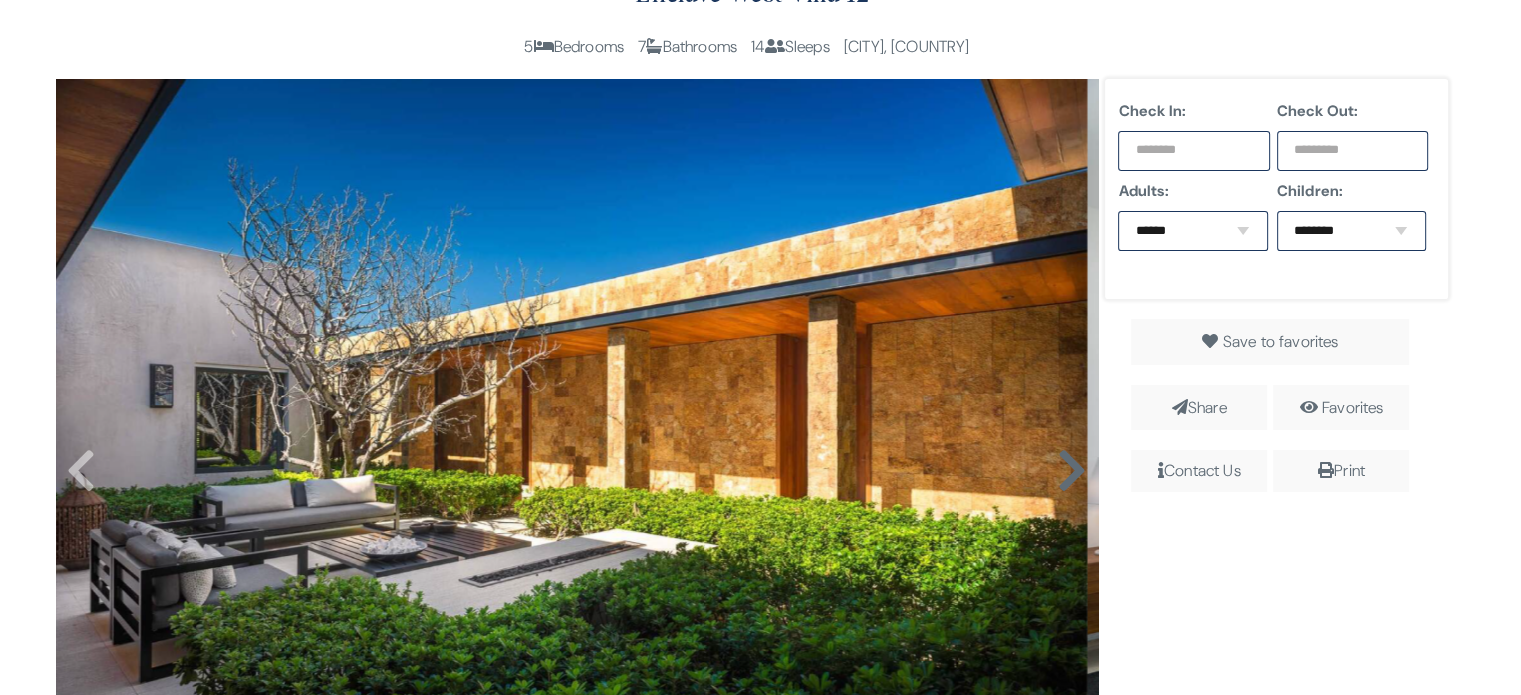 click at bounding box center [1071, 471] 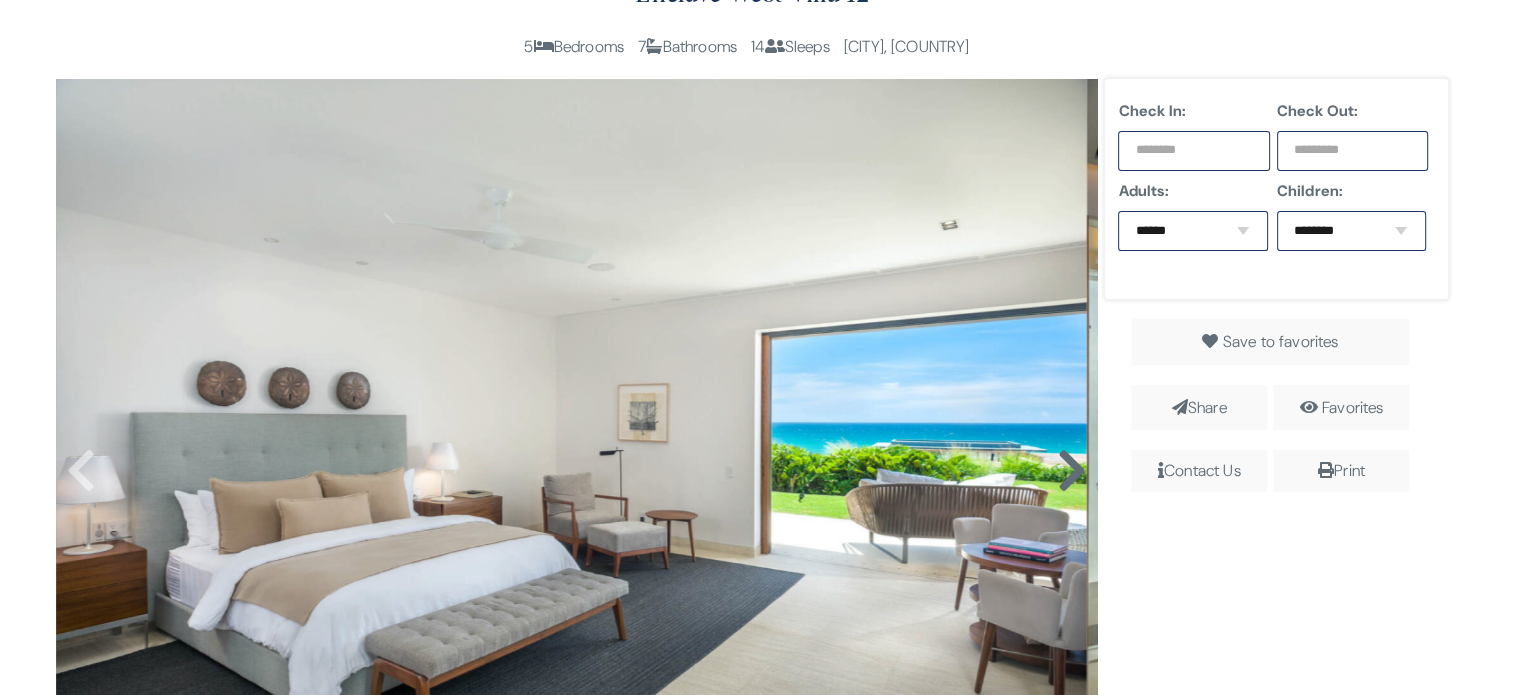 click at bounding box center (1071, 471) 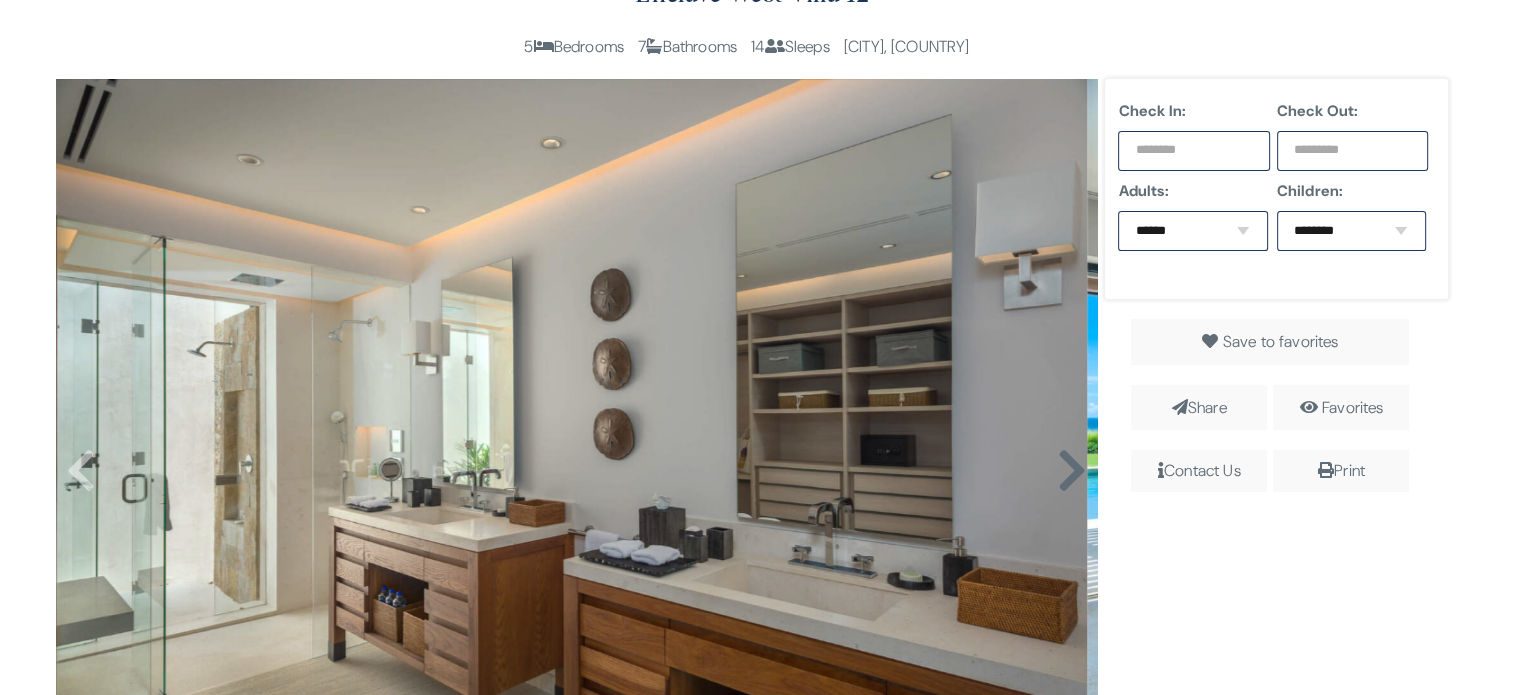 click at bounding box center [1071, 471] 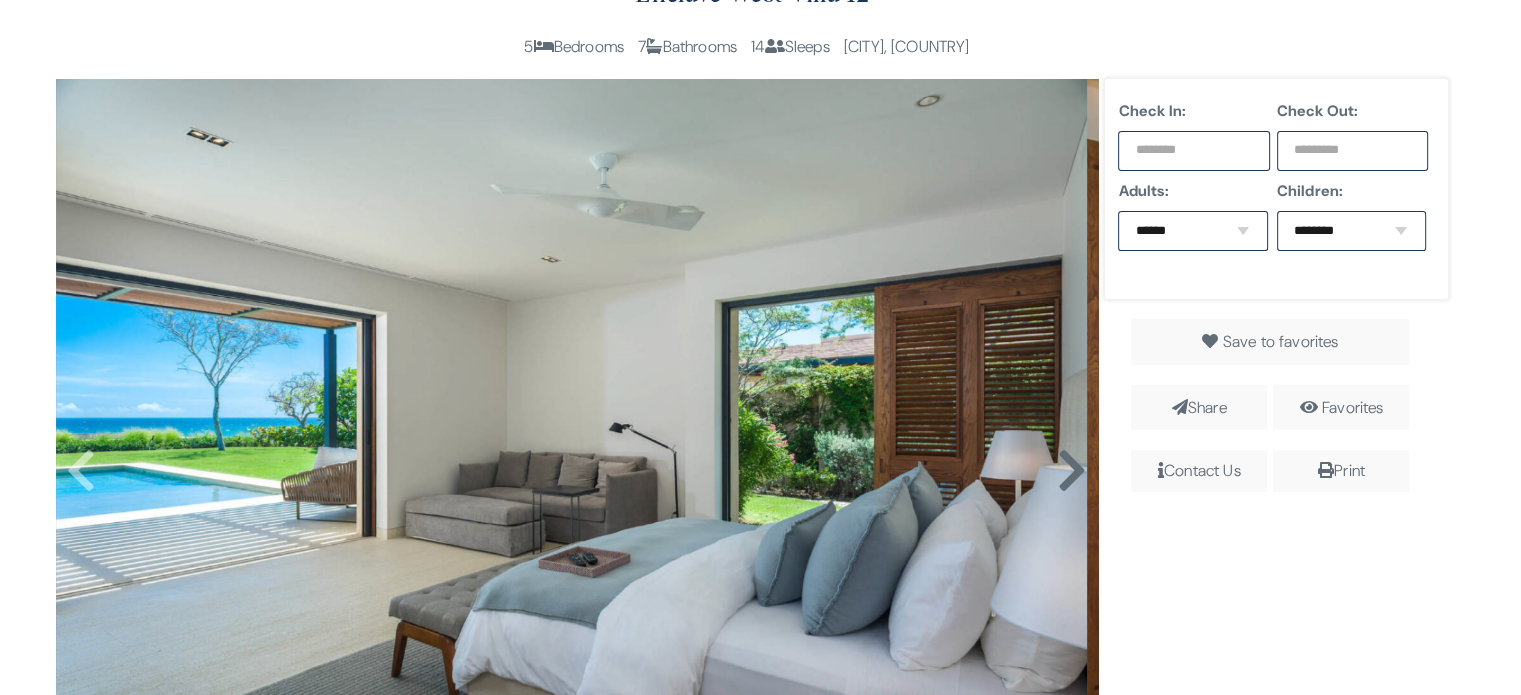 click at bounding box center [1071, 471] 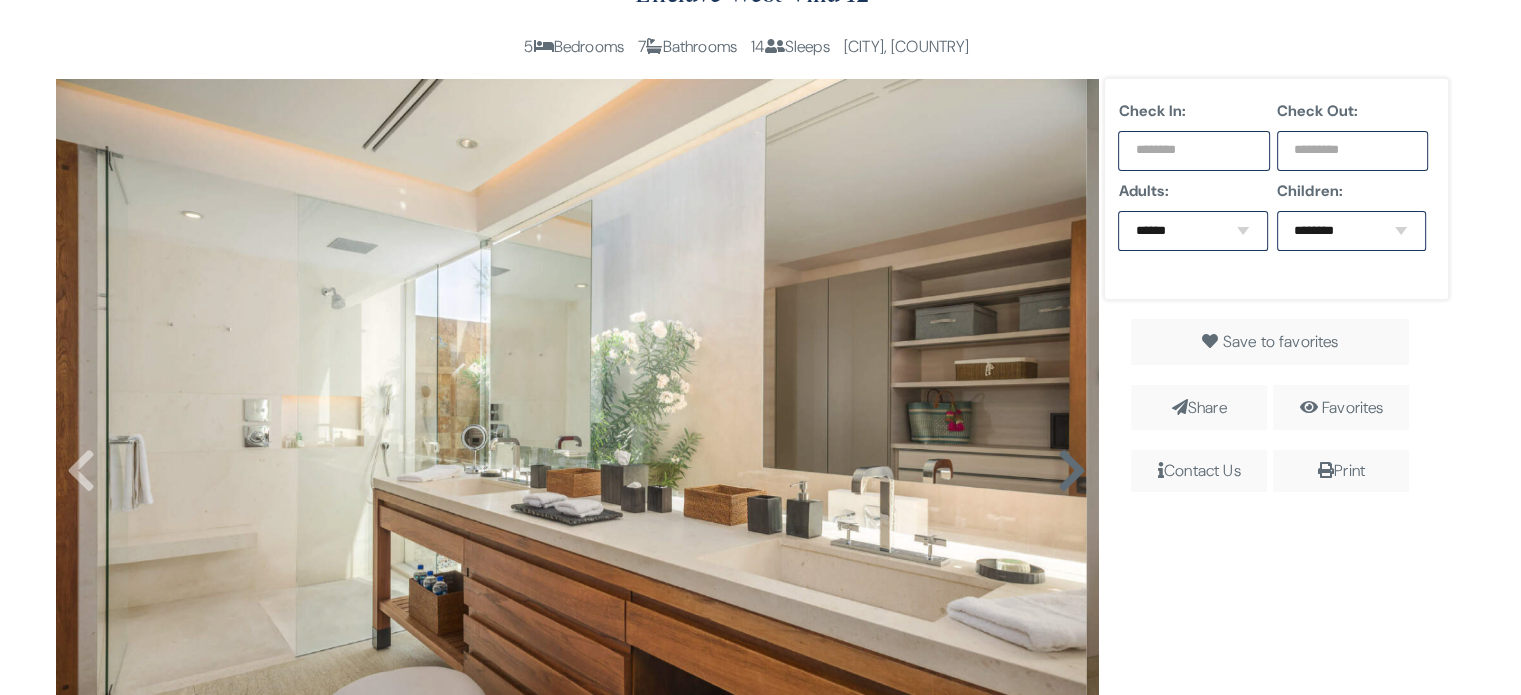 click at bounding box center (1071, 471) 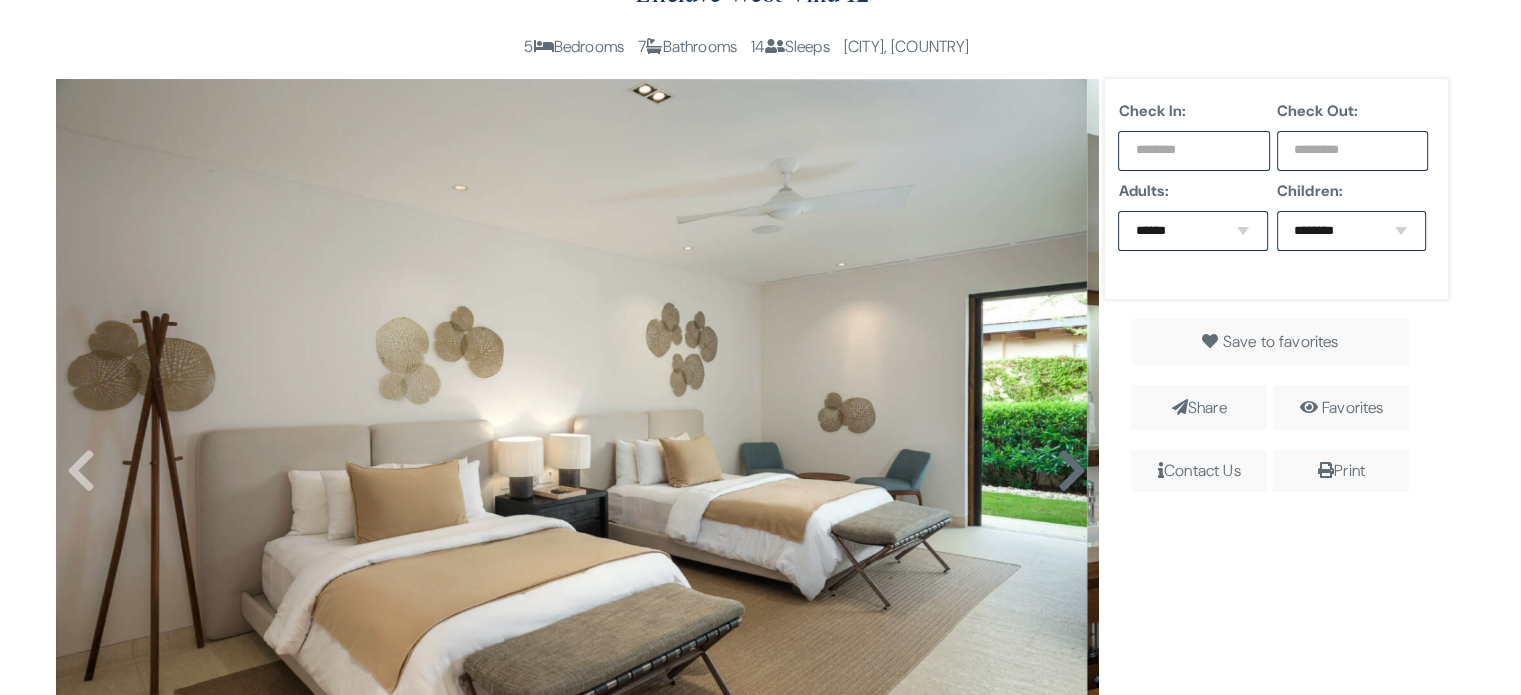 click at bounding box center [1071, 471] 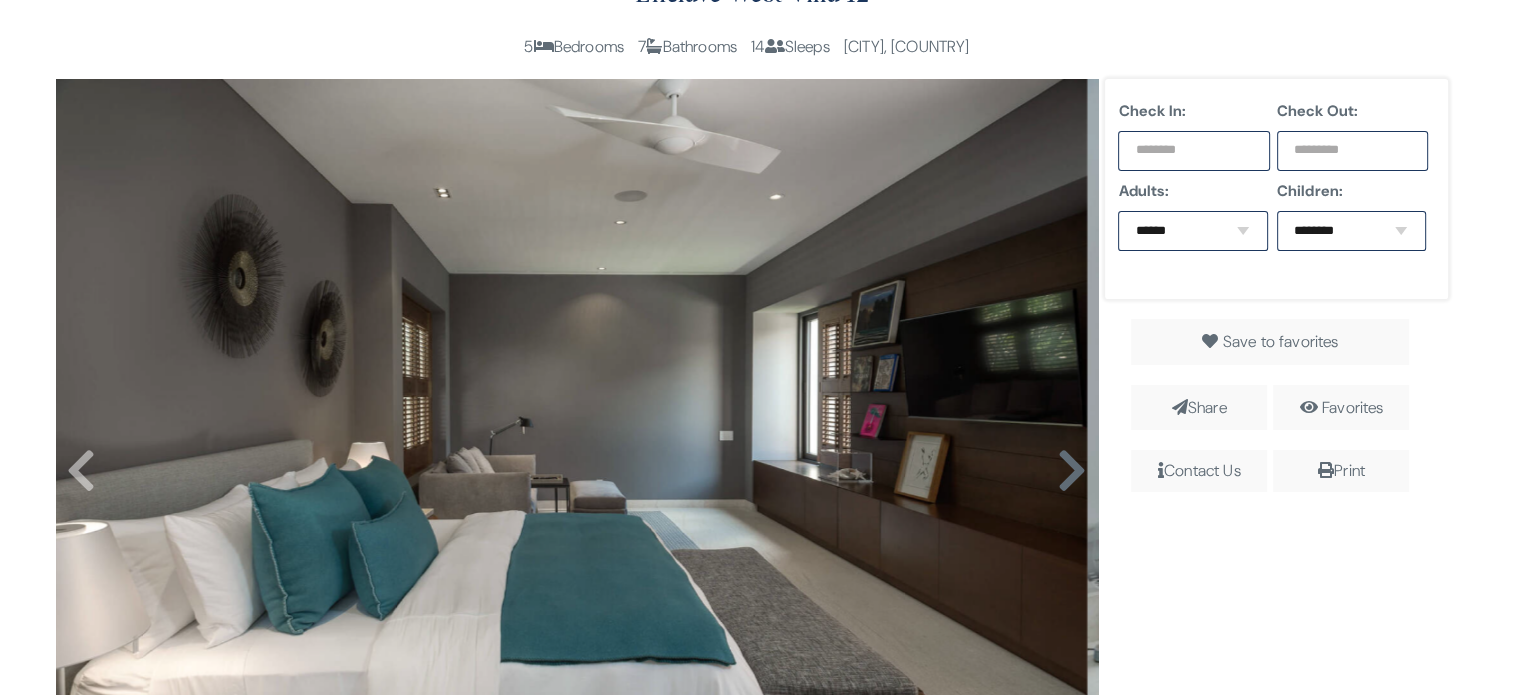 click at bounding box center (1071, 471) 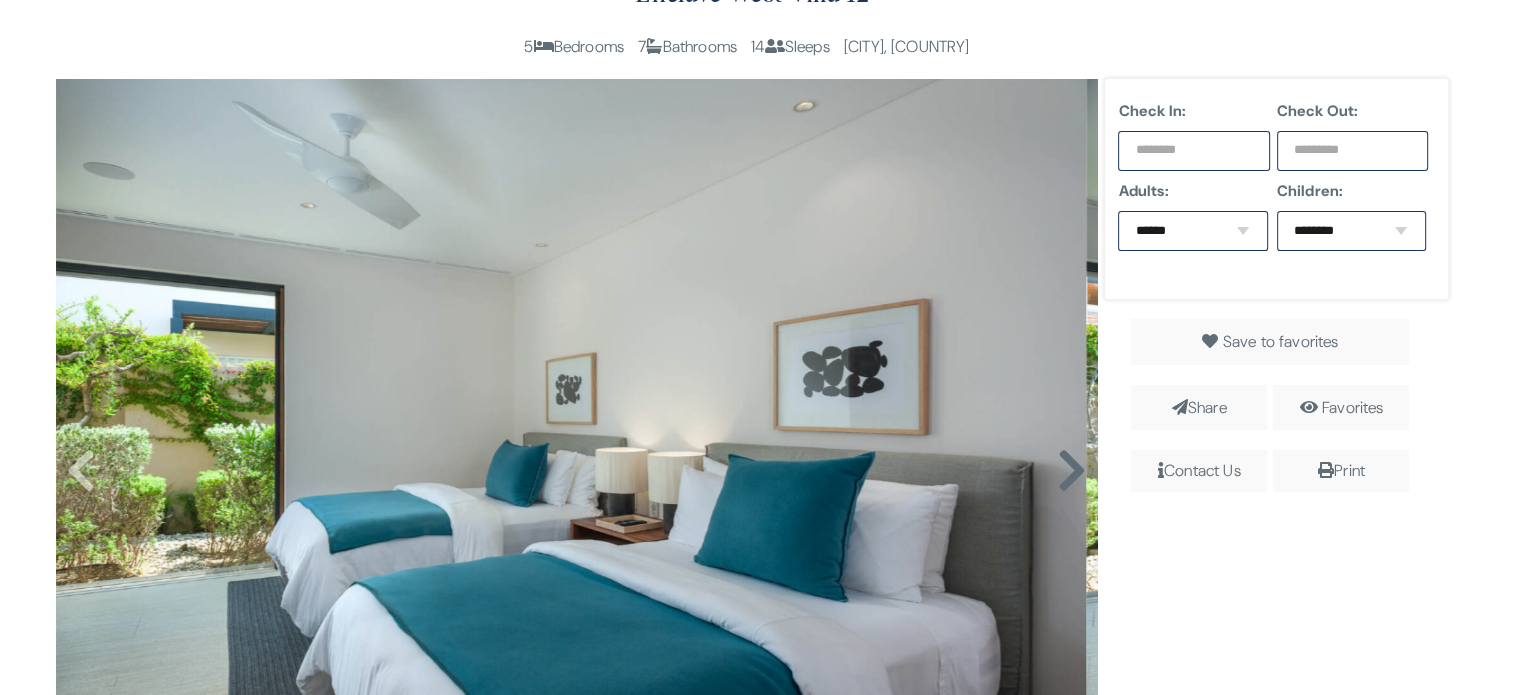 click at bounding box center (1071, 471) 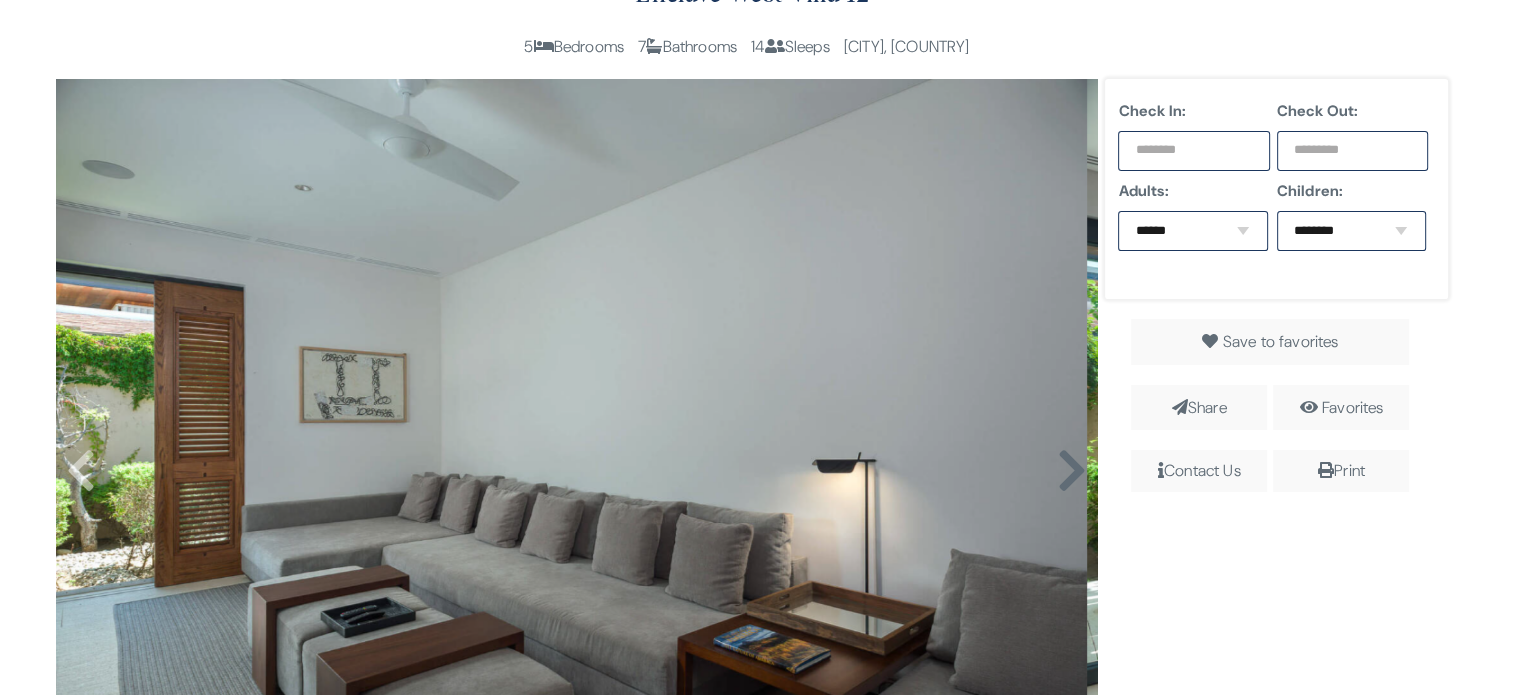 click at bounding box center [1071, 471] 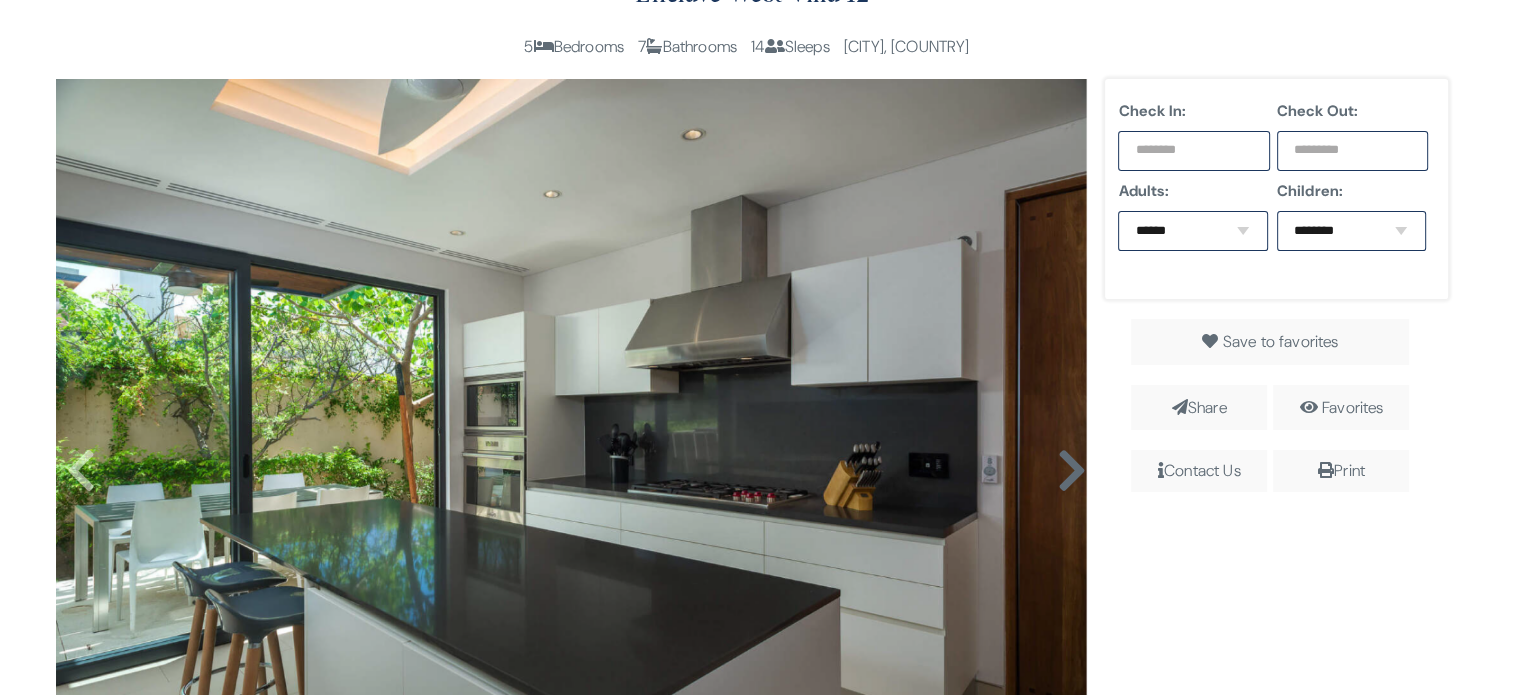 click at bounding box center (1071, 471) 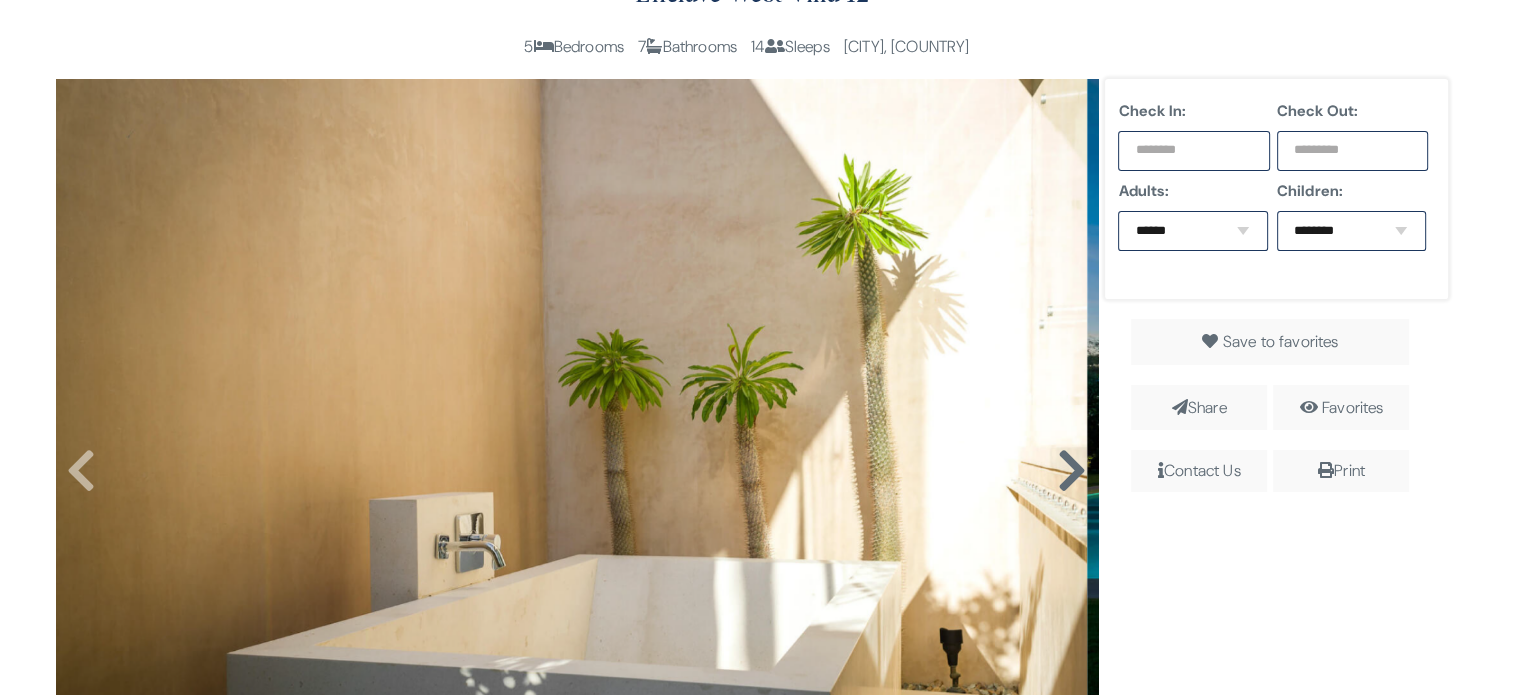 click at bounding box center (1071, 471) 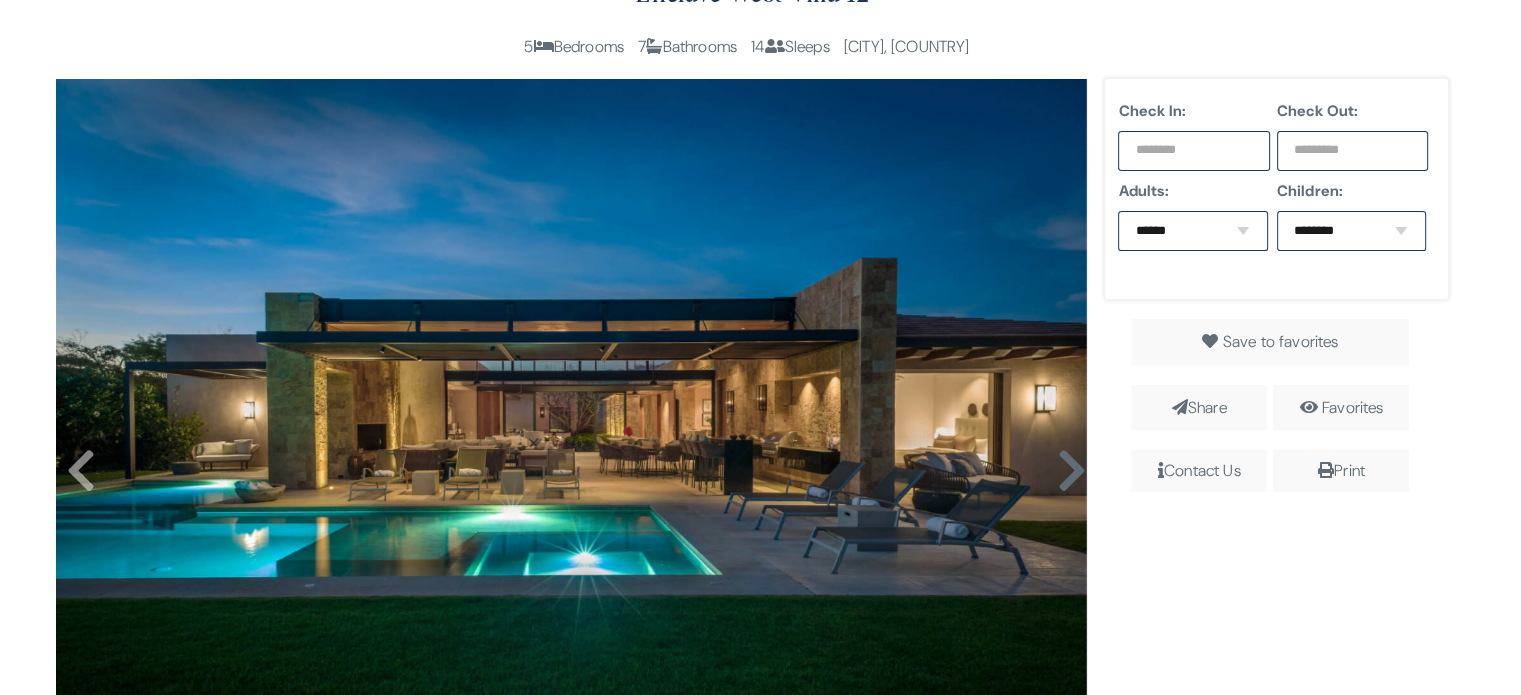 click at bounding box center (1071, 471) 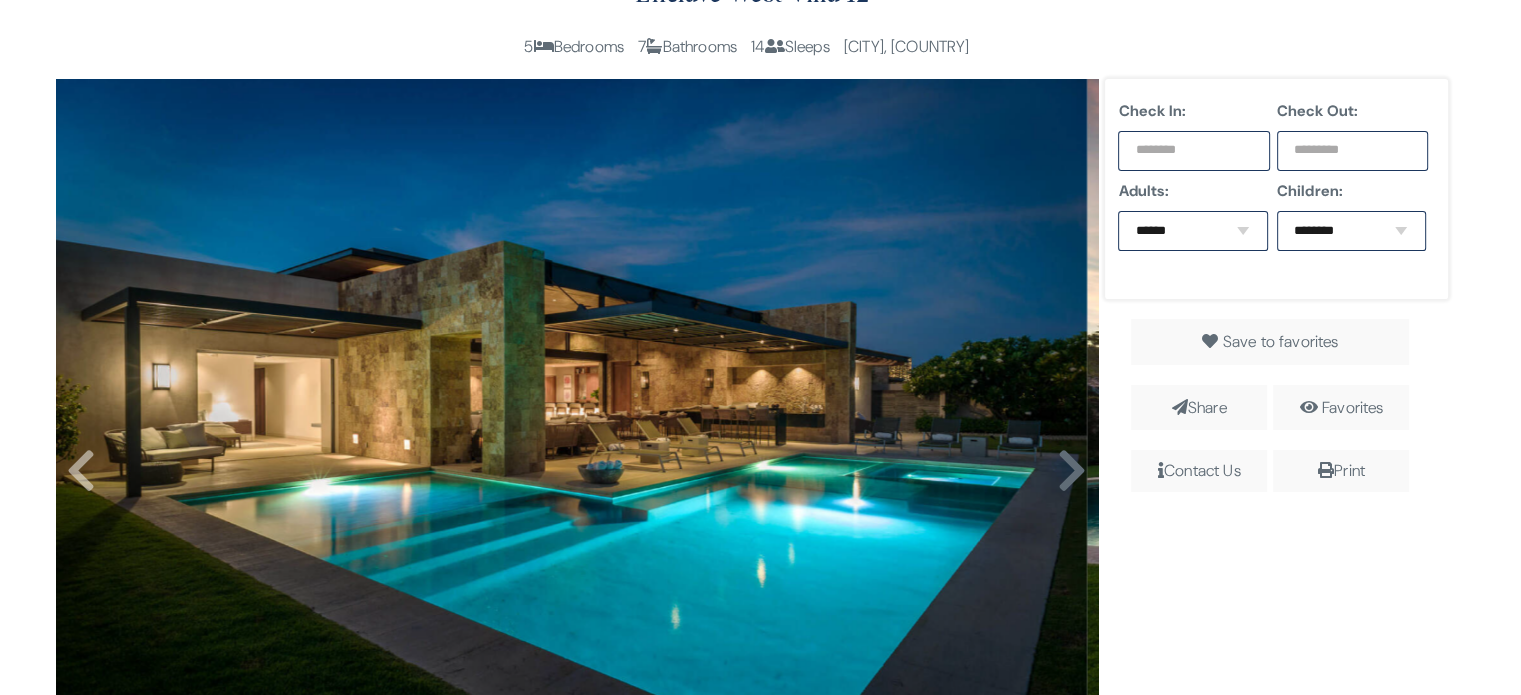 click at bounding box center [1071, 471] 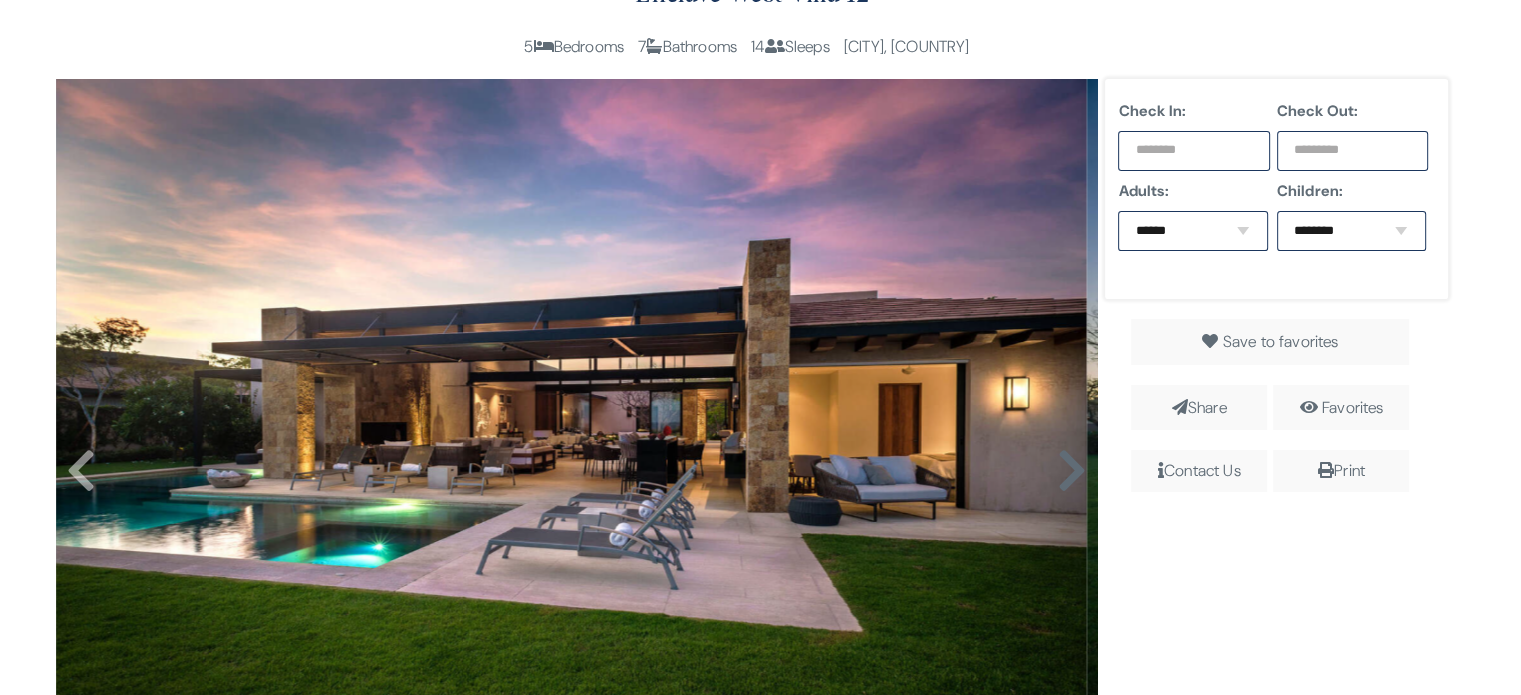 click at bounding box center [1071, 471] 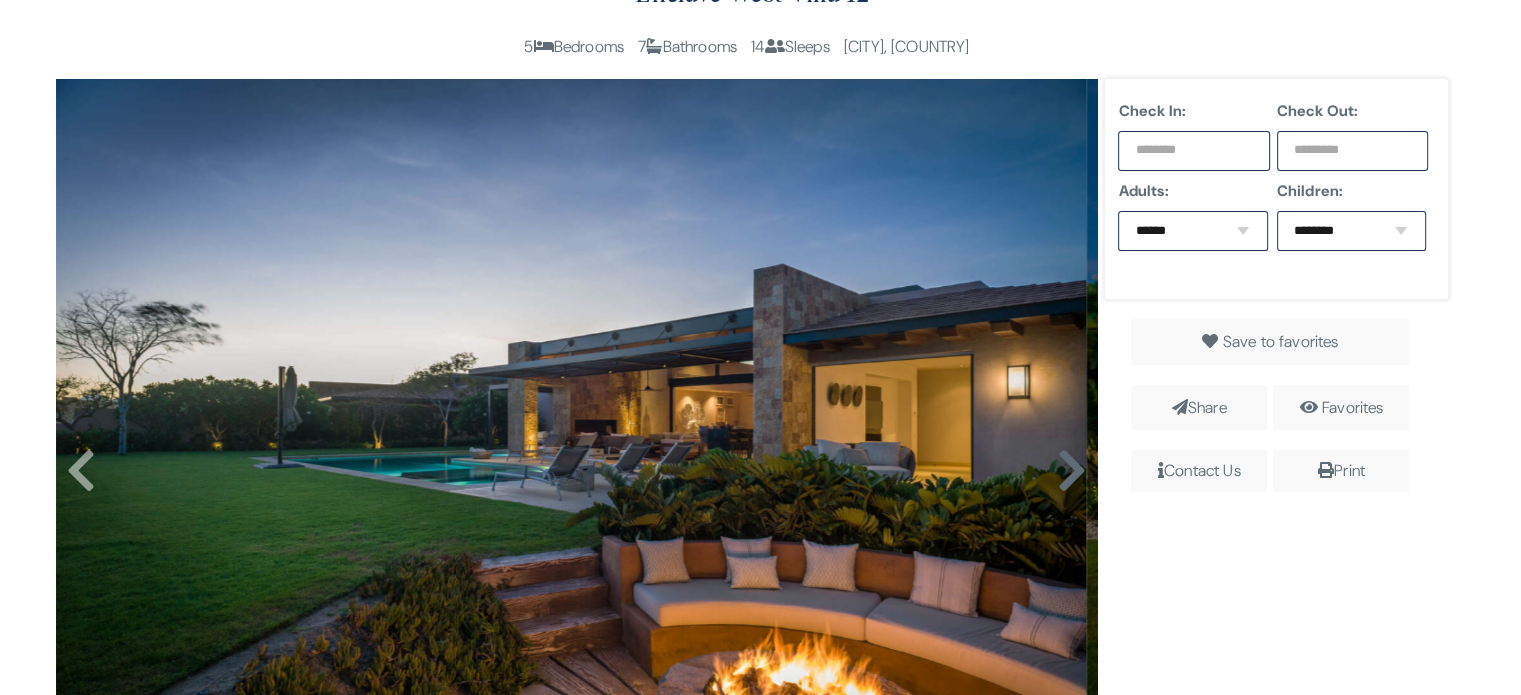 click at bounding box center [1071, 471] 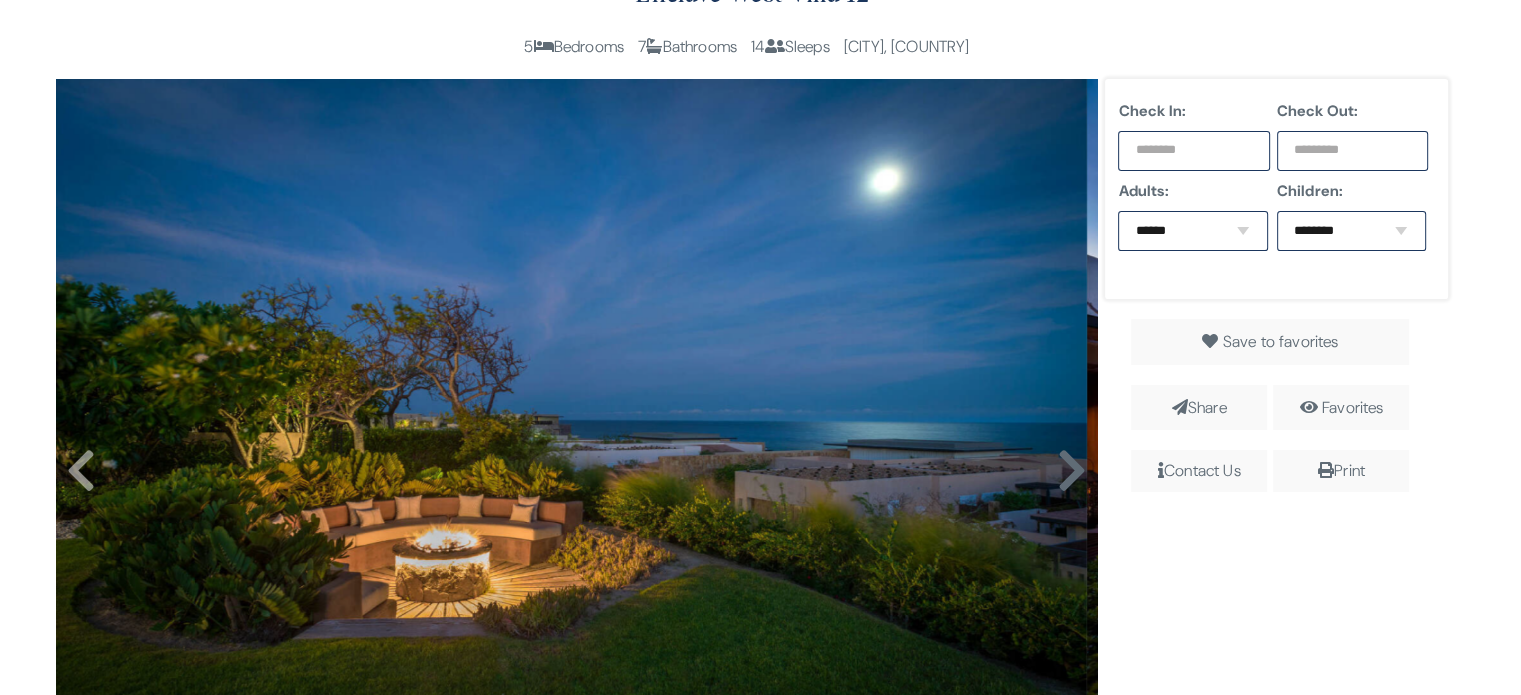 click at bounding box center [1071, 471] 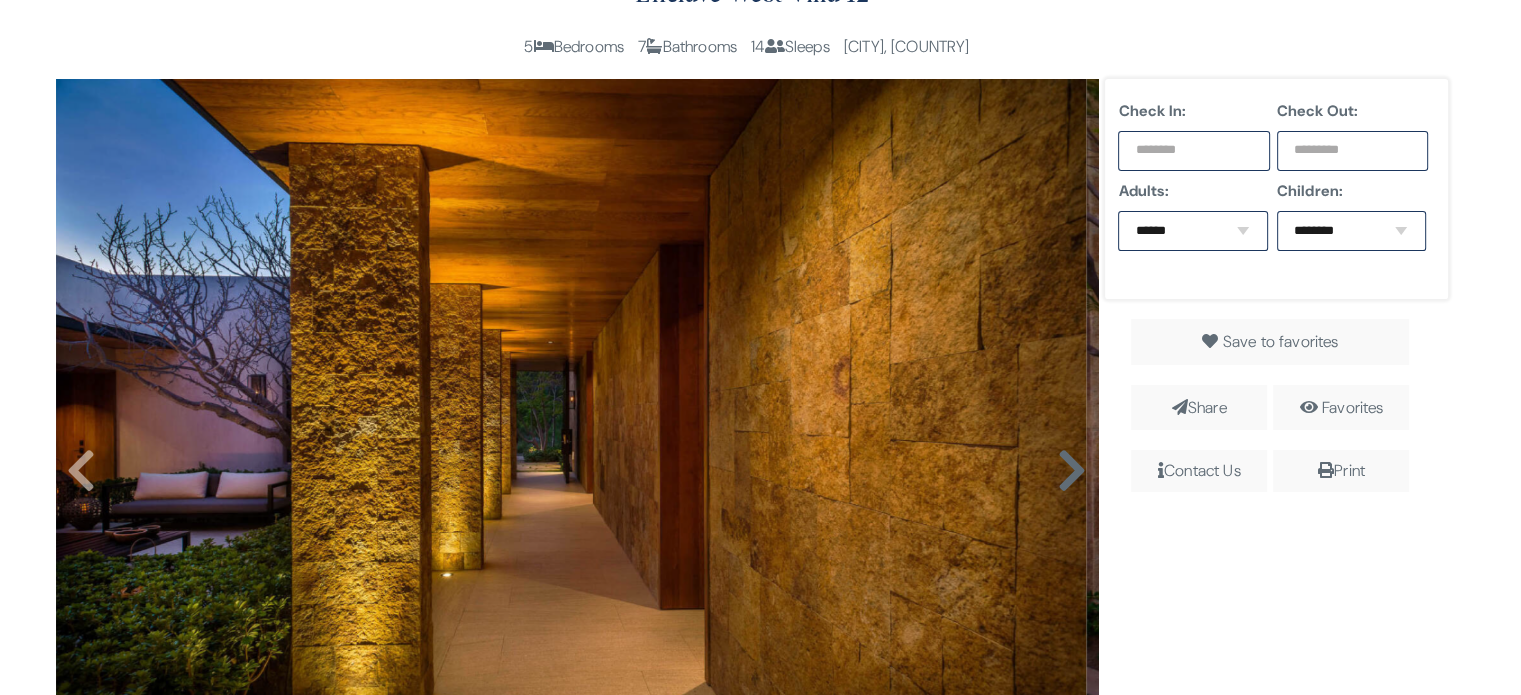 click at bounding box center [1071, 471] 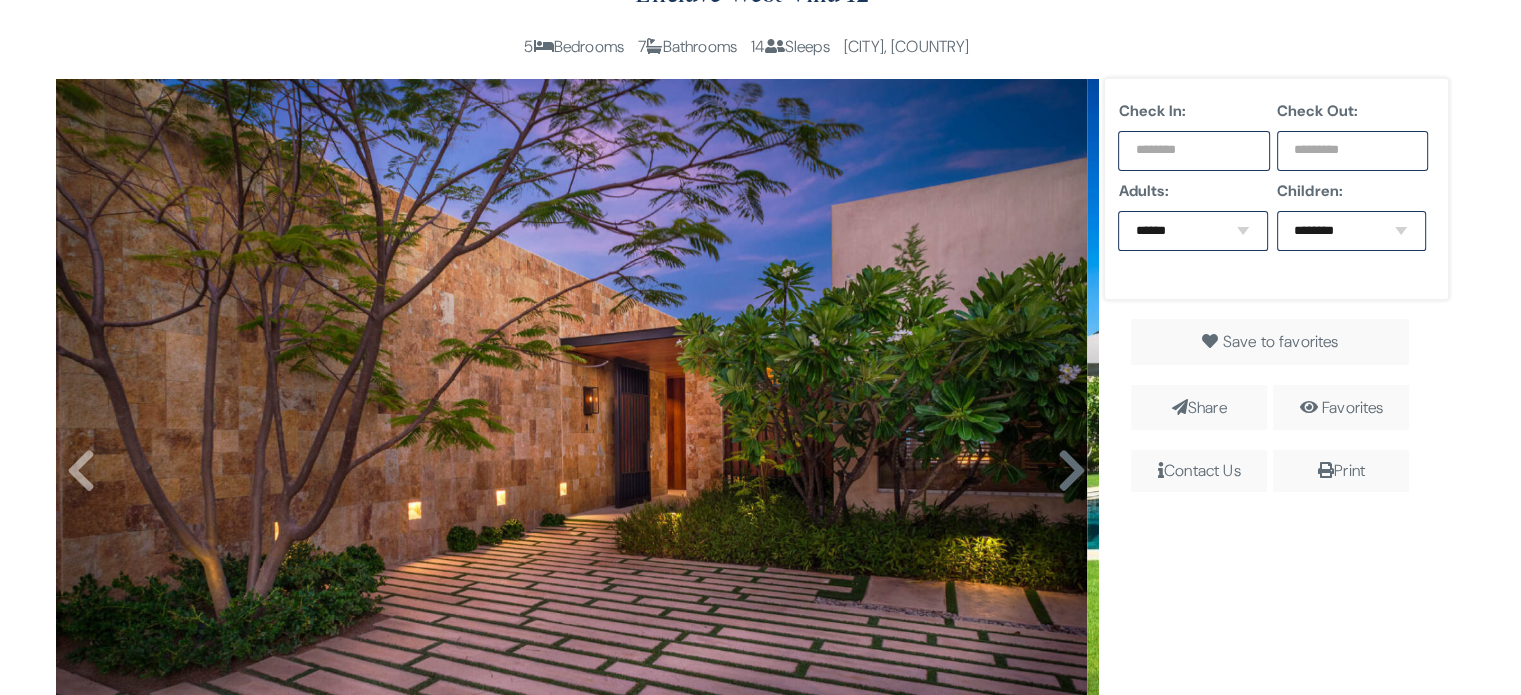 click at bounding box center [1071, 471] 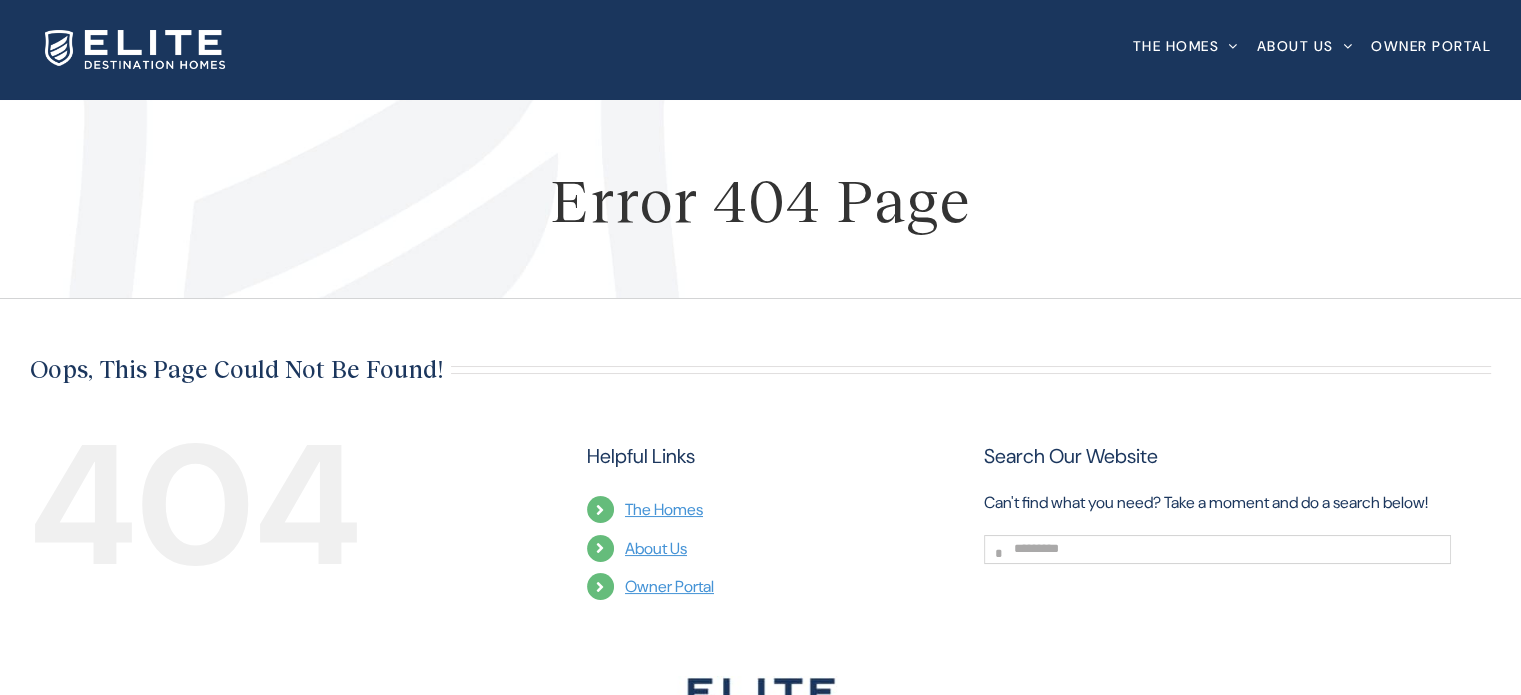 scroll, scrollTop: 356, scrollLeft: 0, axis: vertical 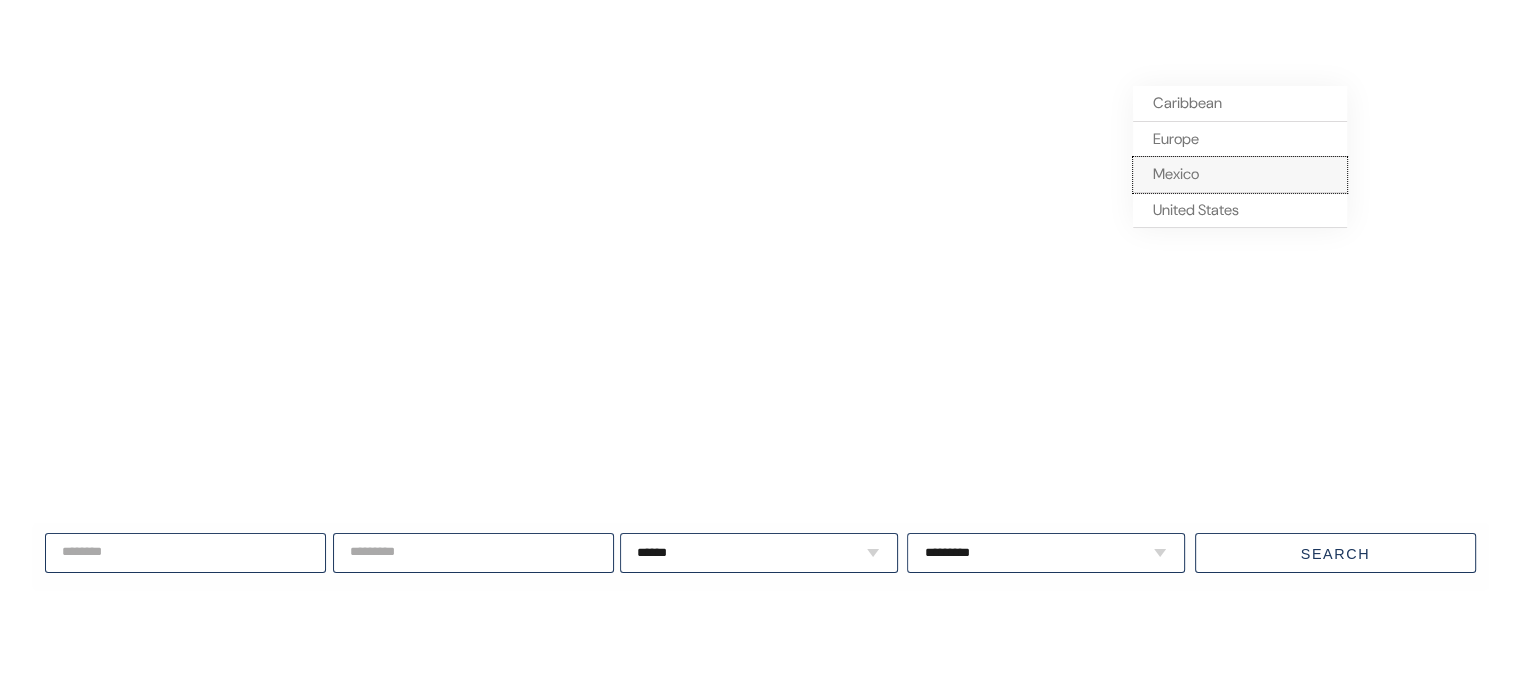 click on "Mexico" at bounding box center (1176, 174) 